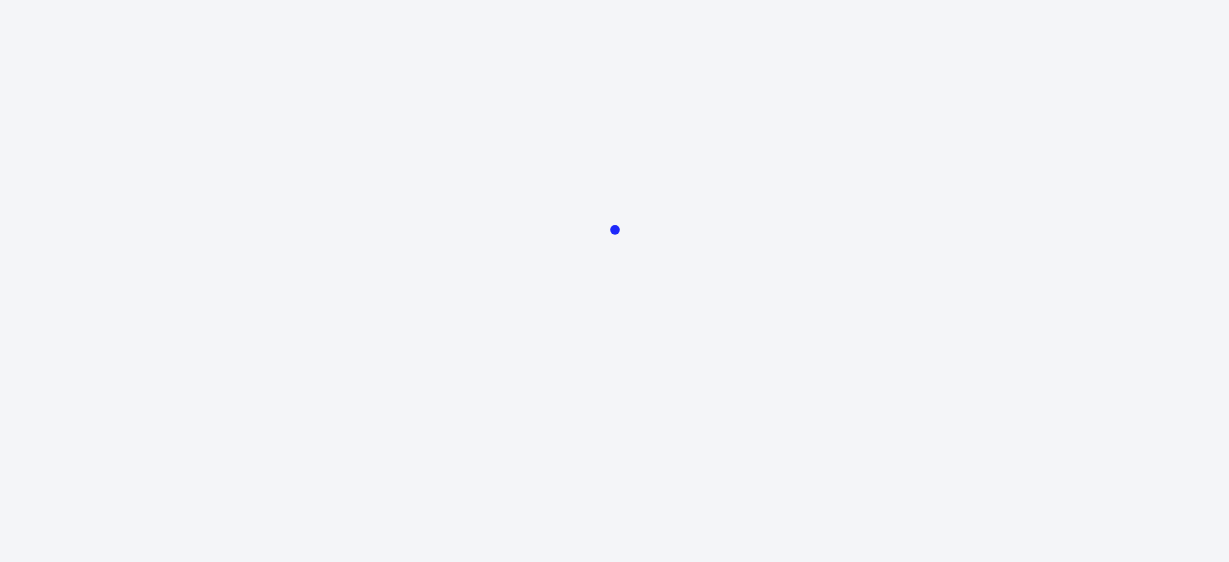 scroll, scrollTop: 0, scrollLeft: 0, axis: both 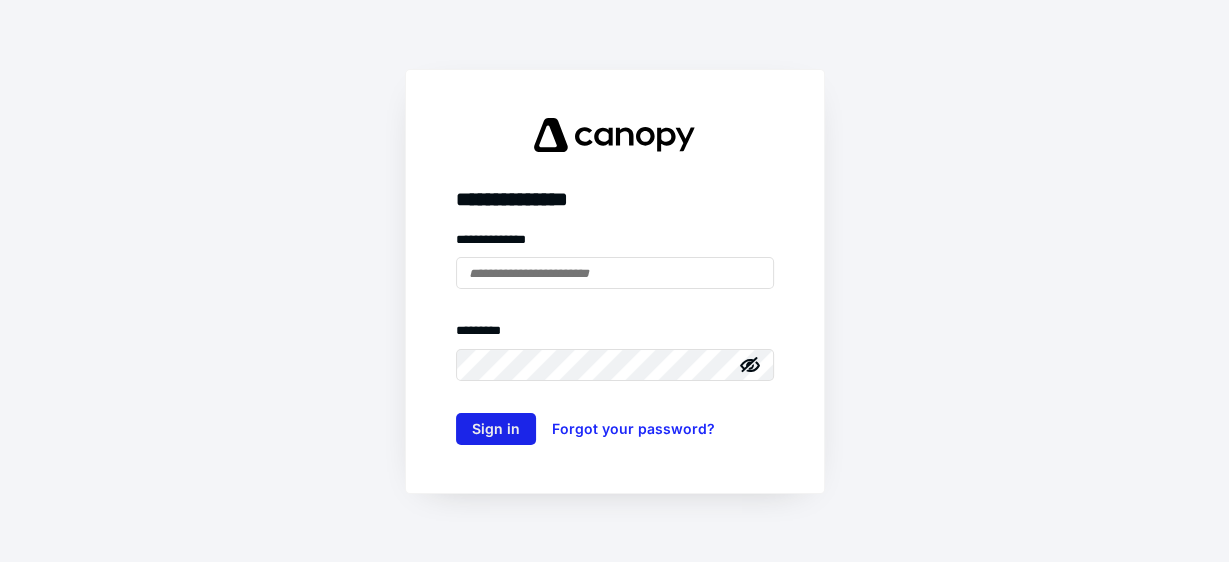 type on "**********" 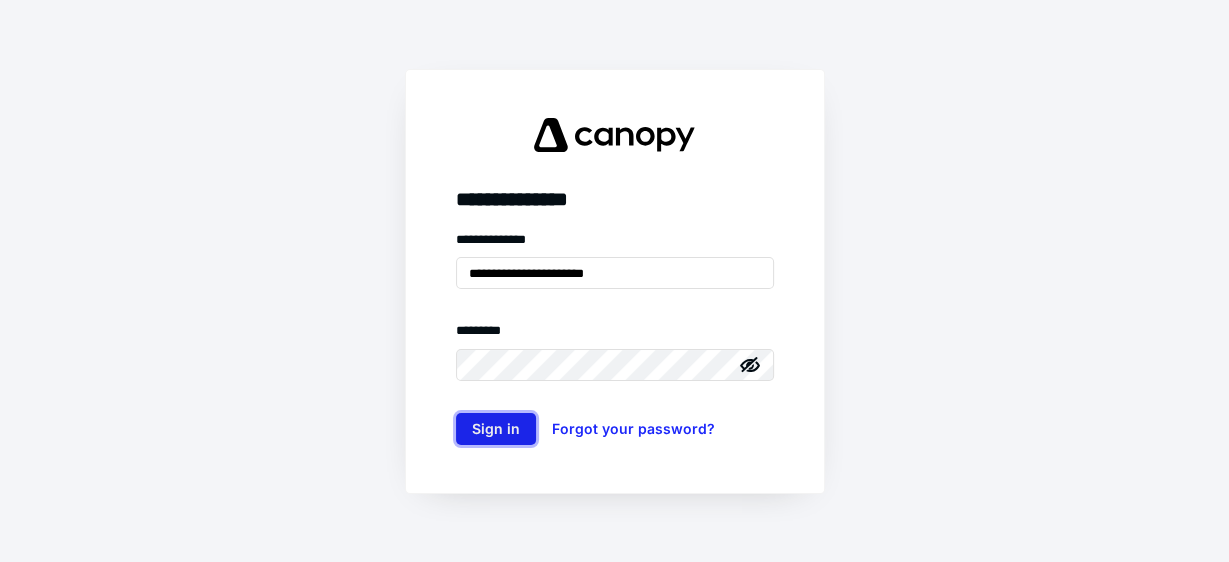 click on "Sign in" at bounding box center [496, 429] 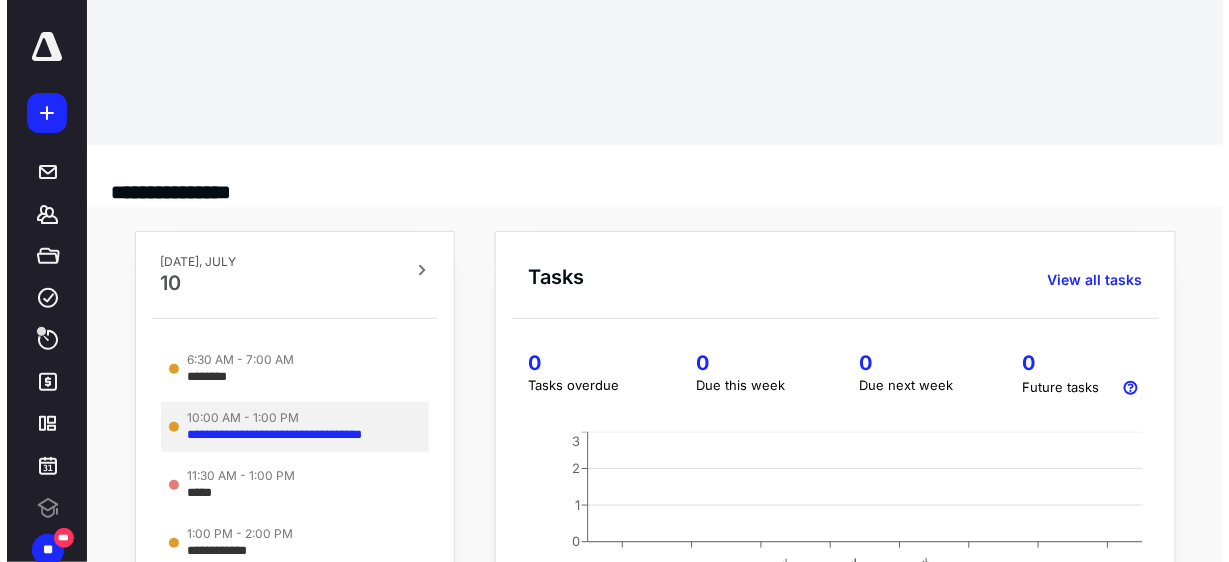 scroll, scrollTop: 0, scrollLeft: 0, axis: both 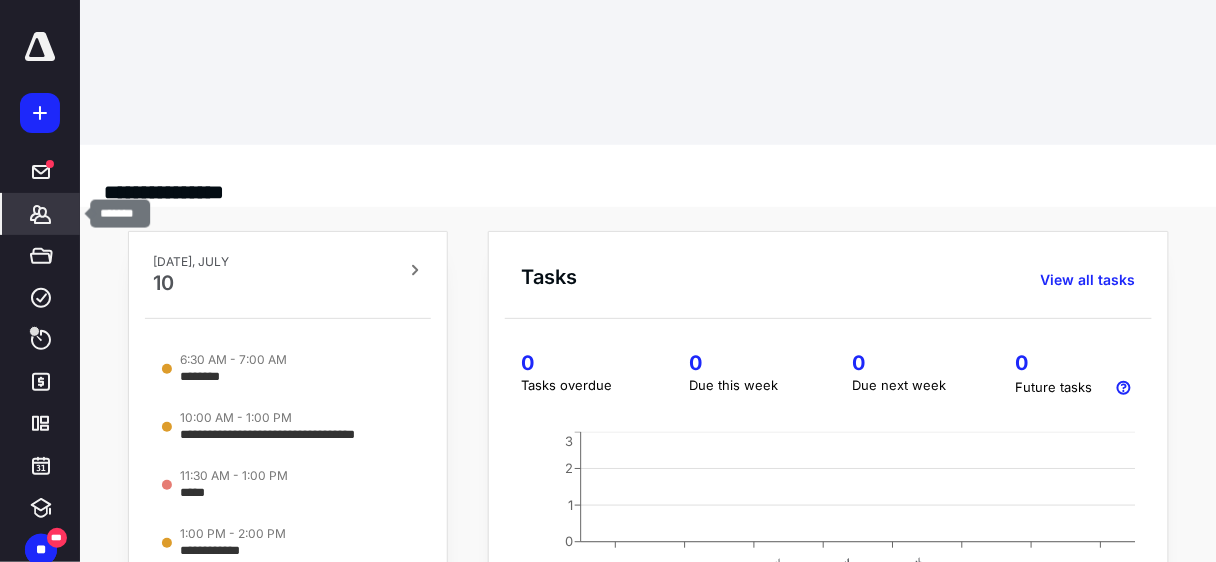 click 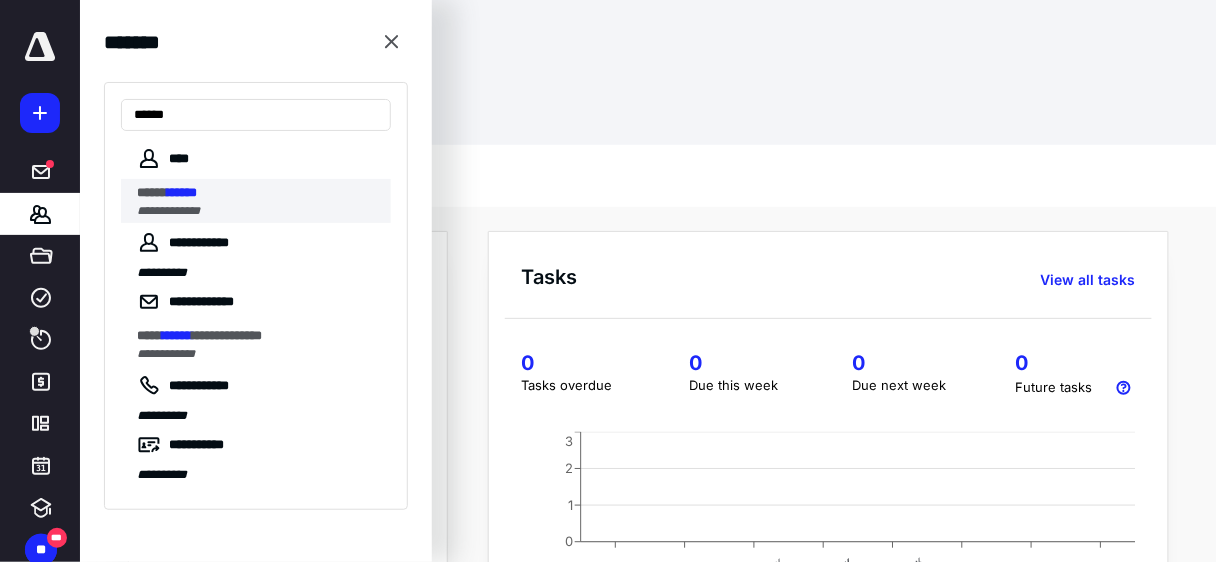 type on "******" 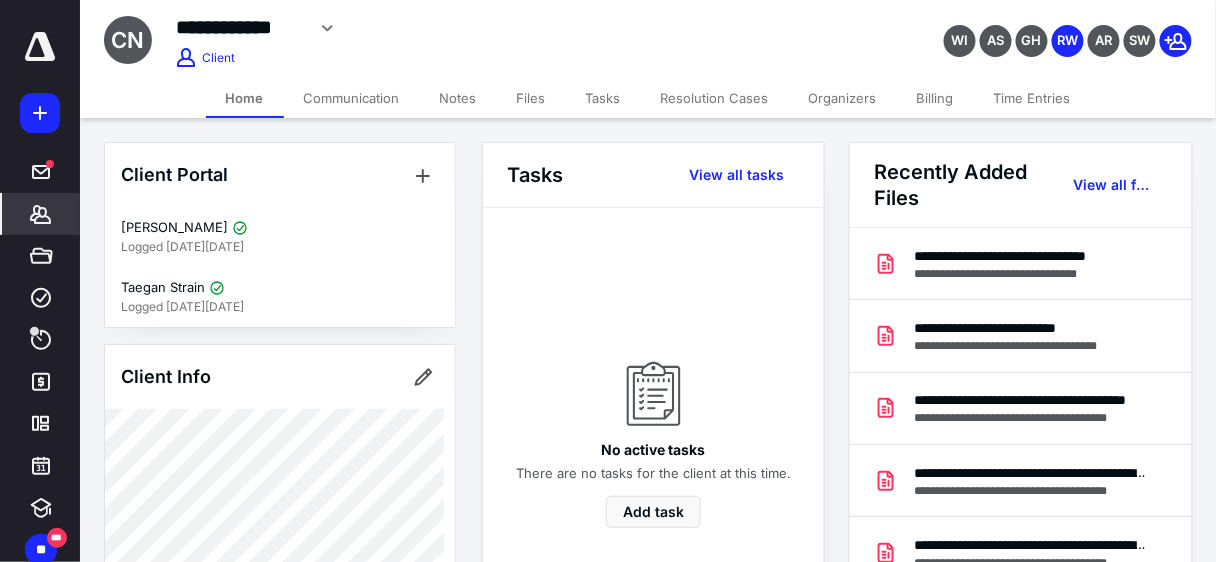 click on "Files" at bounding box center [531, 98] 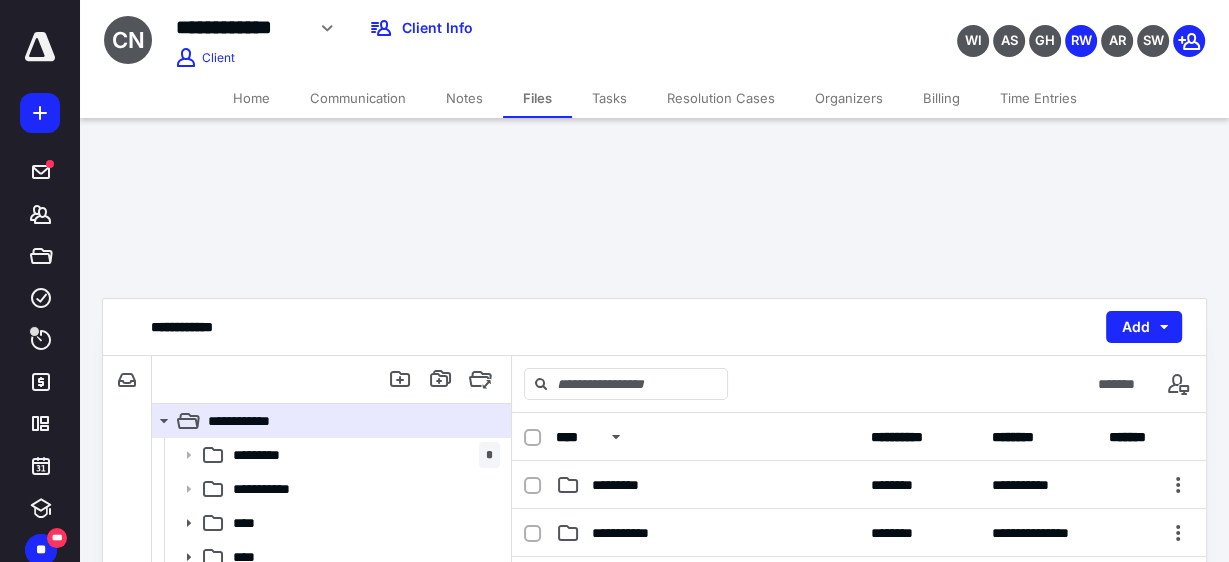 click 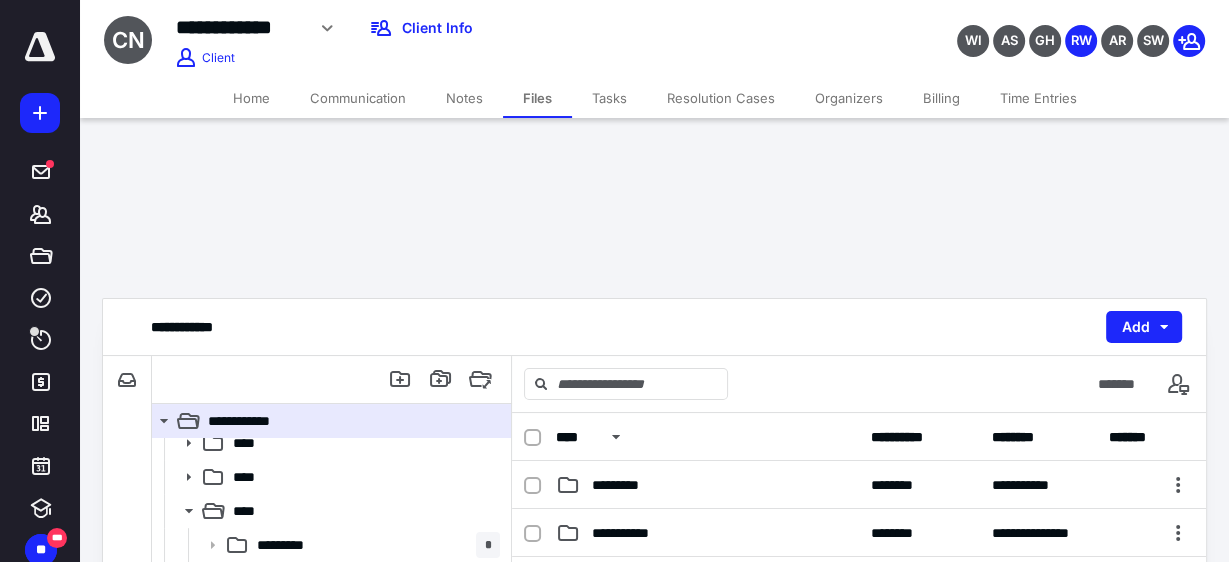scroll, scrollTop: 128, scrollLeft: 0, axis: vertical 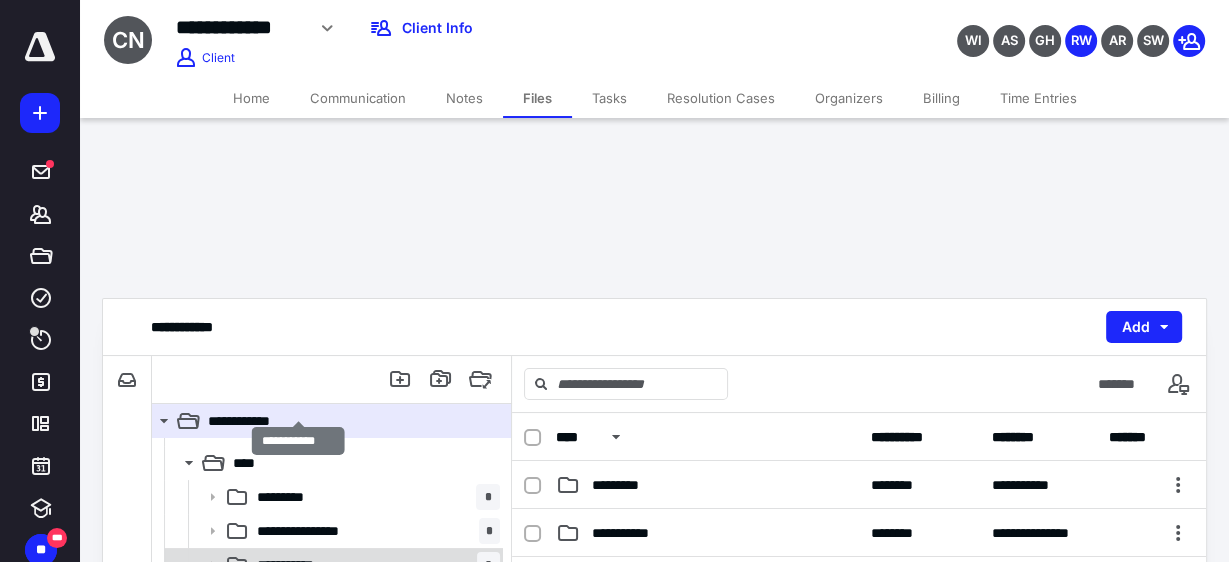 click on "**********" at bounding box center (299, 565) 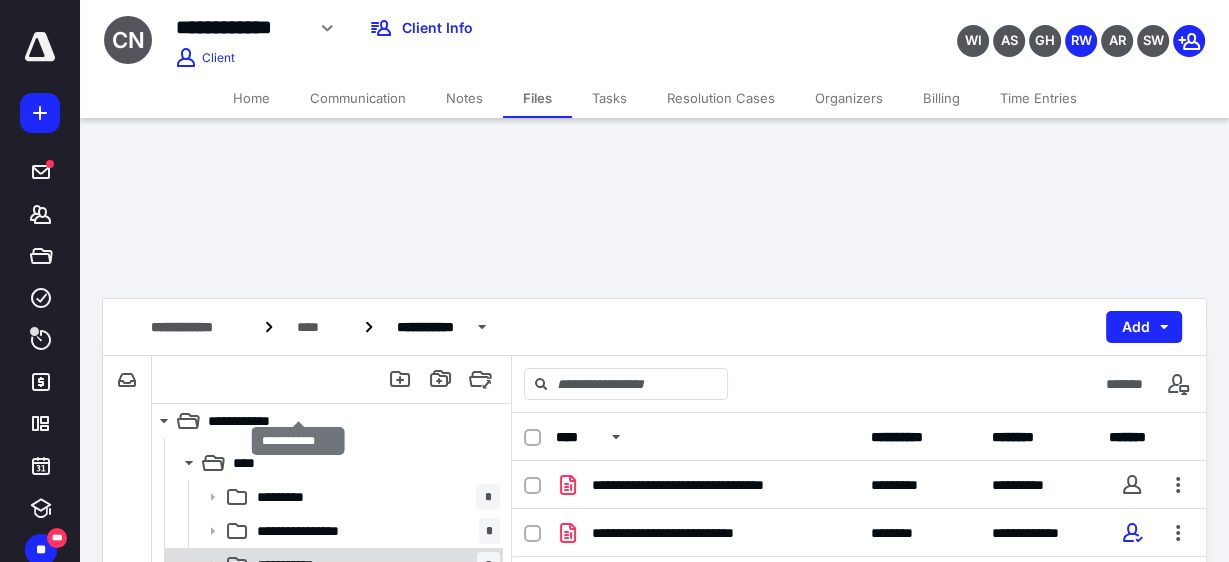 click on "**********" at bounding box center [299, 565] 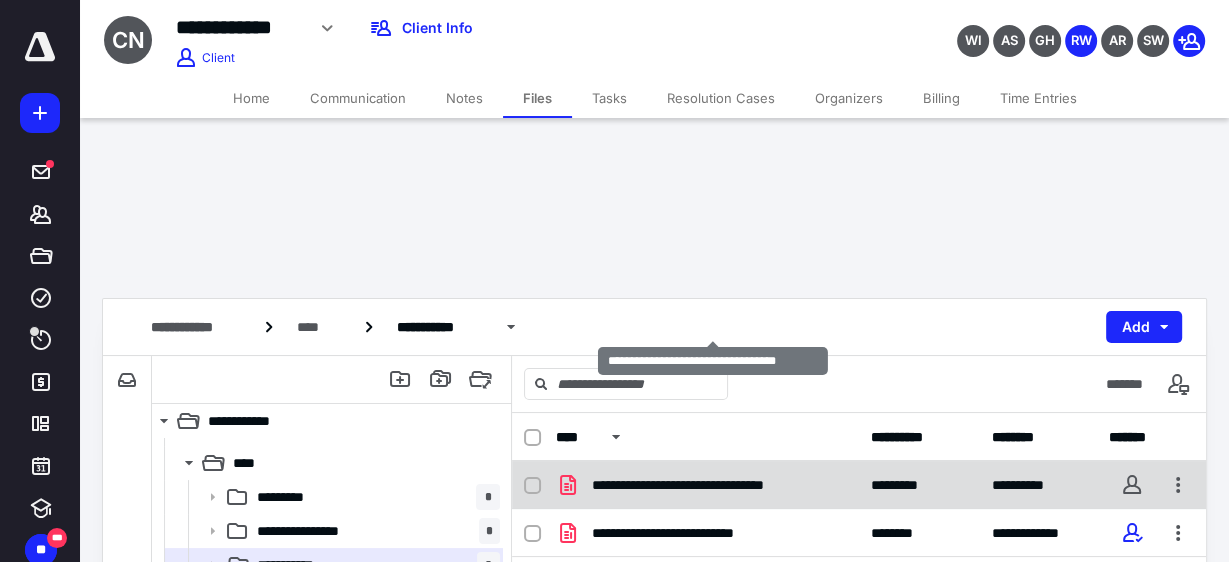 click on "**********" at bounding box center [713, 485] 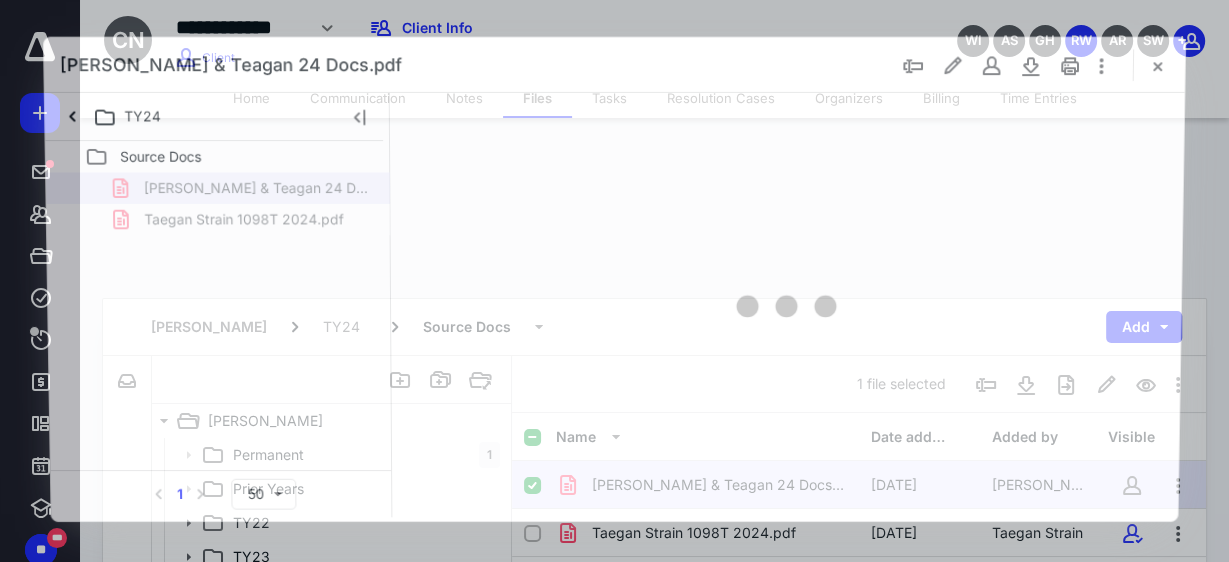 scroll, scrollTop: 128, scrollLeft: 0, axis: vertical 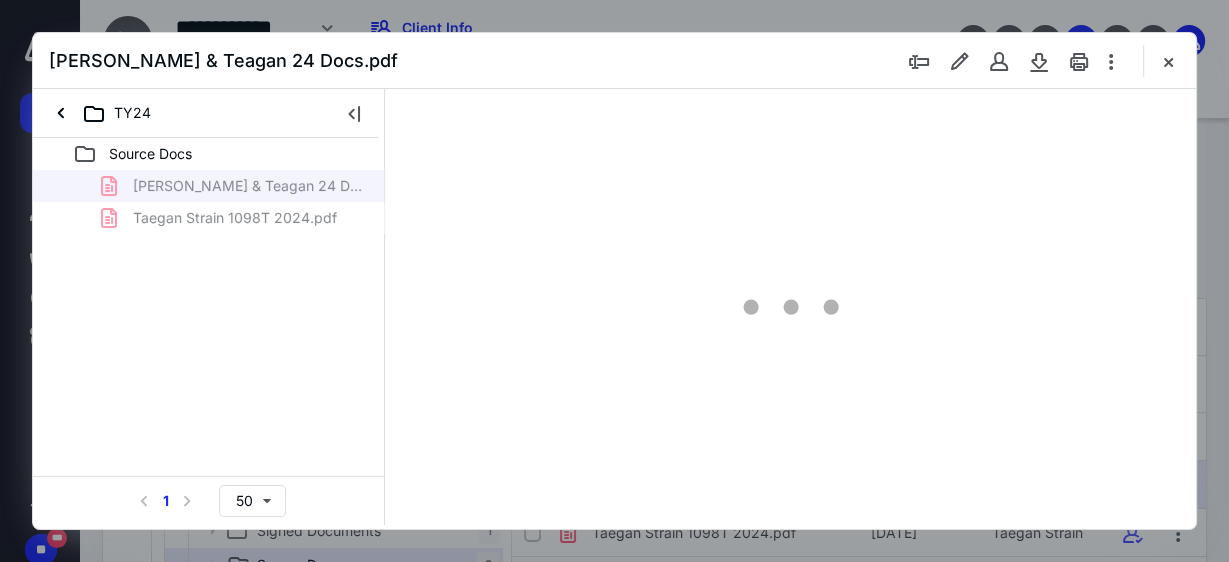 type on "147" 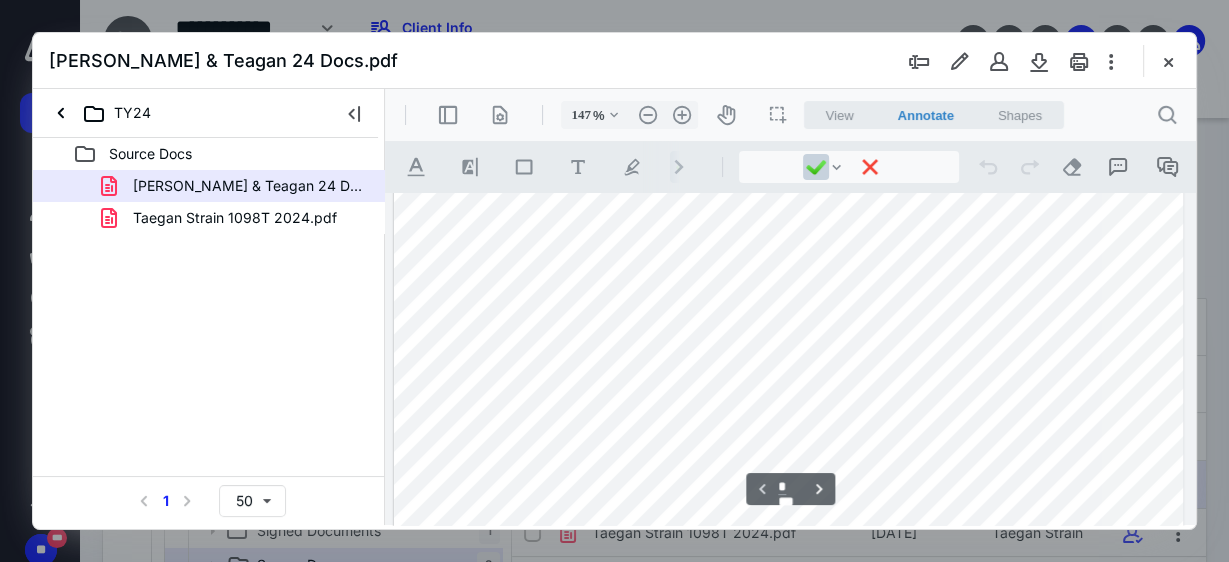 scroll, scrollTop: 0, scrollLeft: 46, axis: horizontal 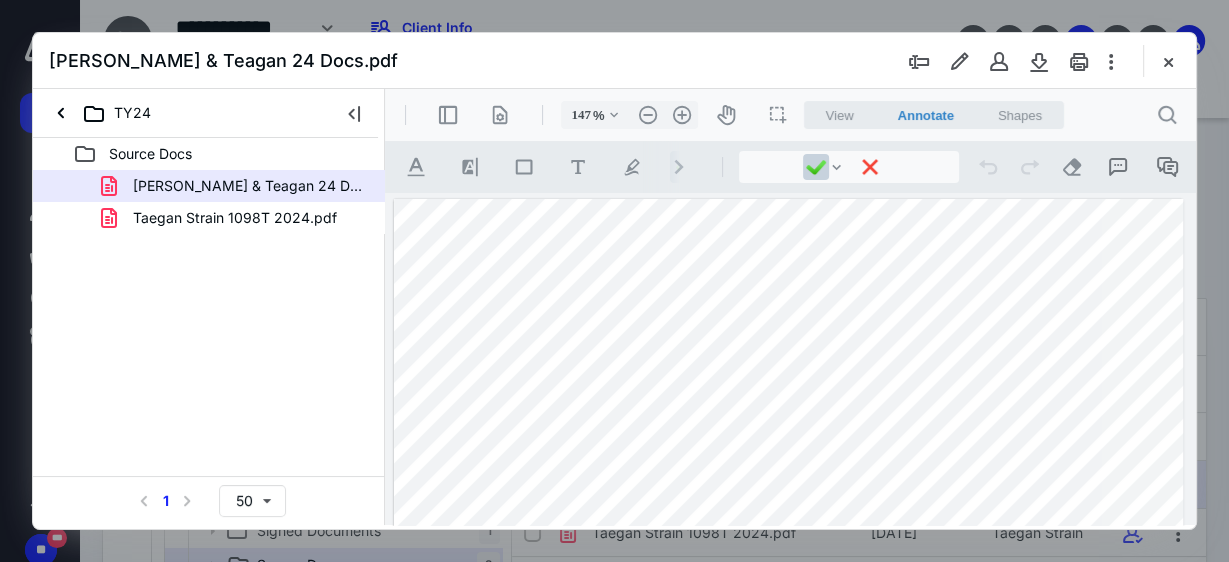 click at bounding box center [789, 752] 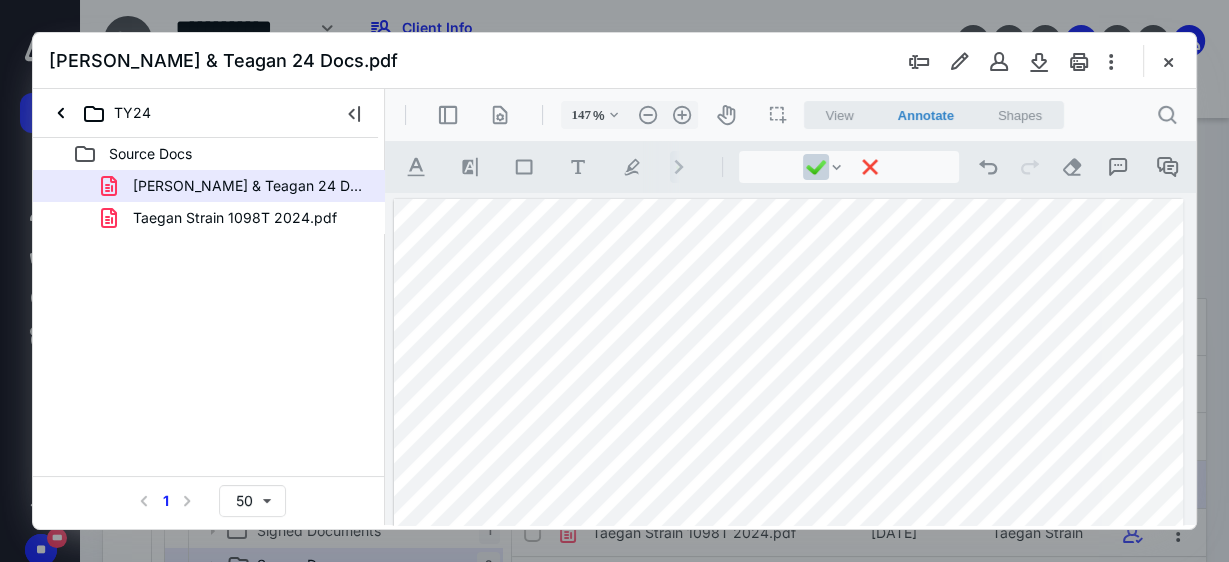 click at bounding box center [789, 752] 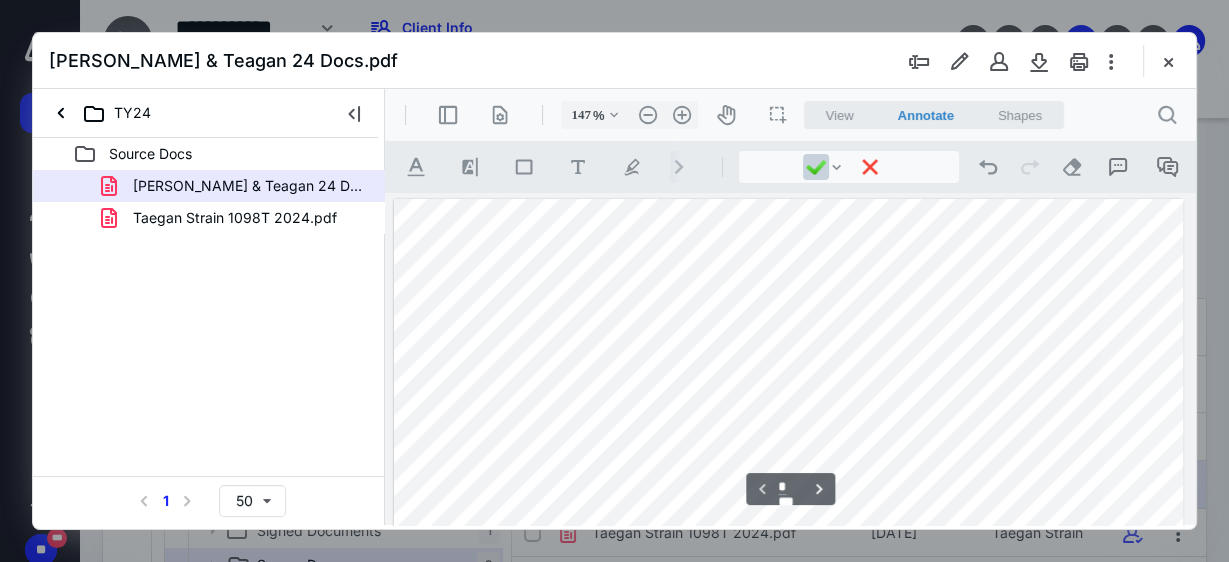 scroll, scrollTop: 80, scrollLeft: 46, axis: both 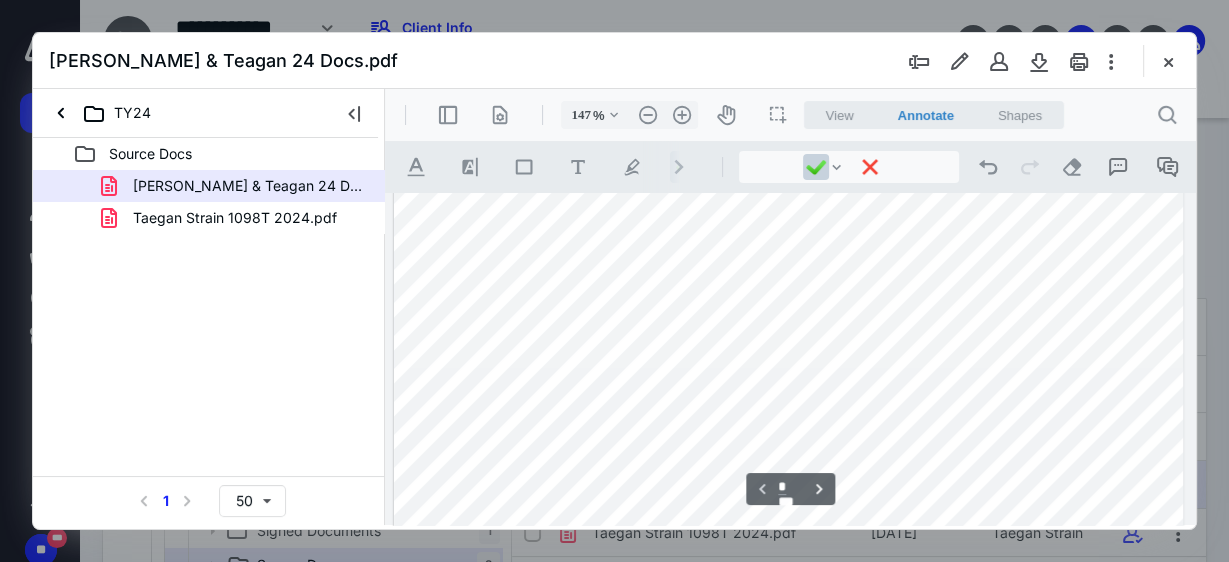 click at bounding box center (789, 672) 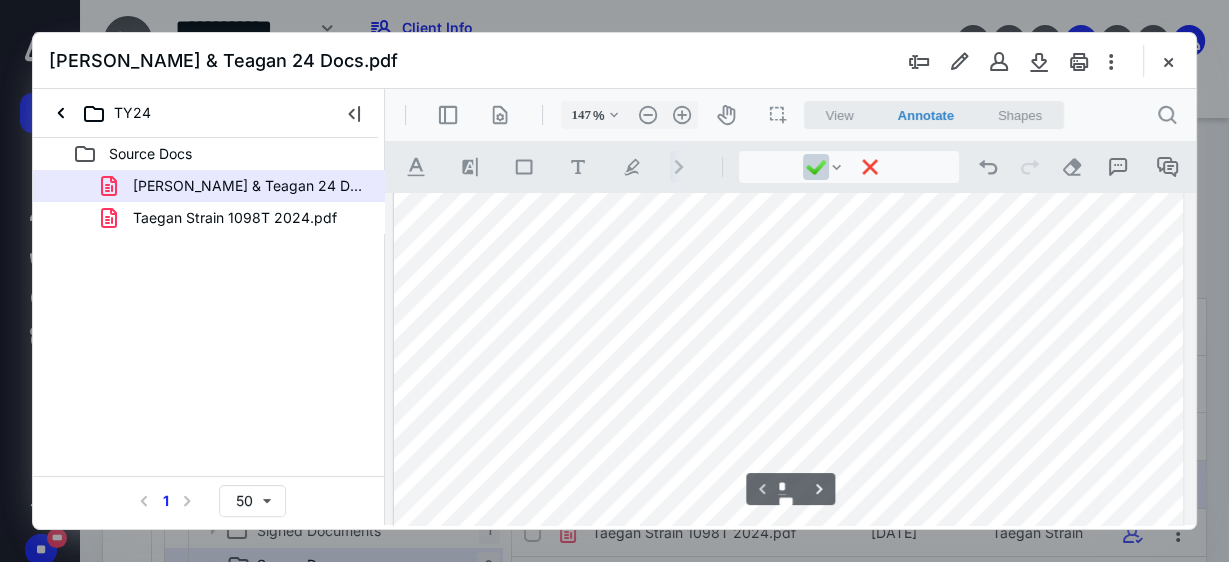 scroll, scrollTop: 400, scrollLeft: 46, axis: both 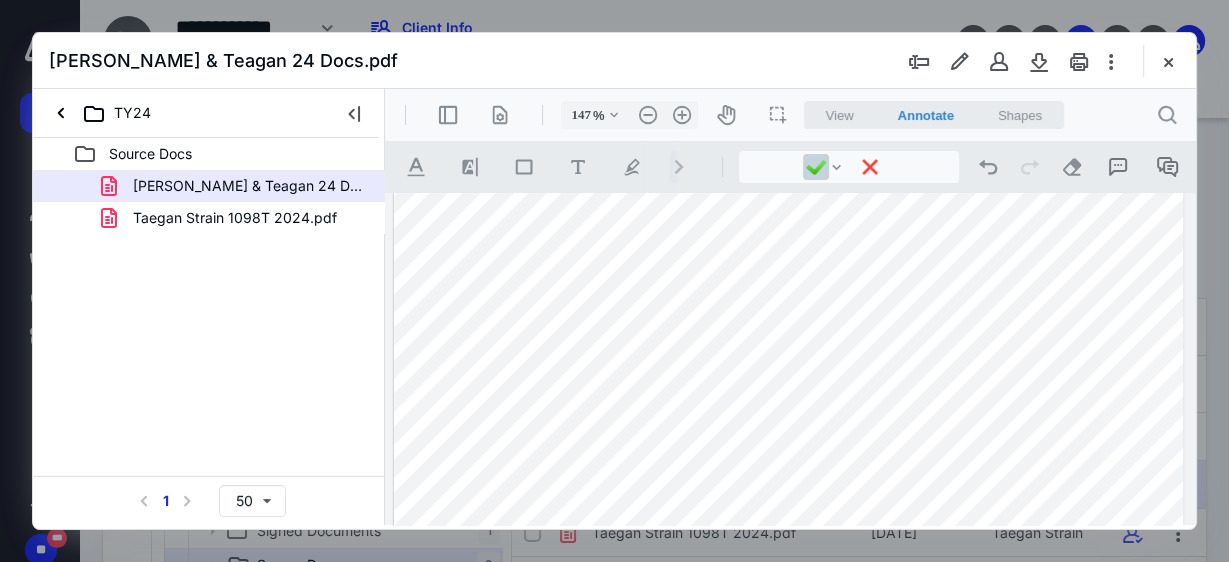 click at bounding box center [789, 352] 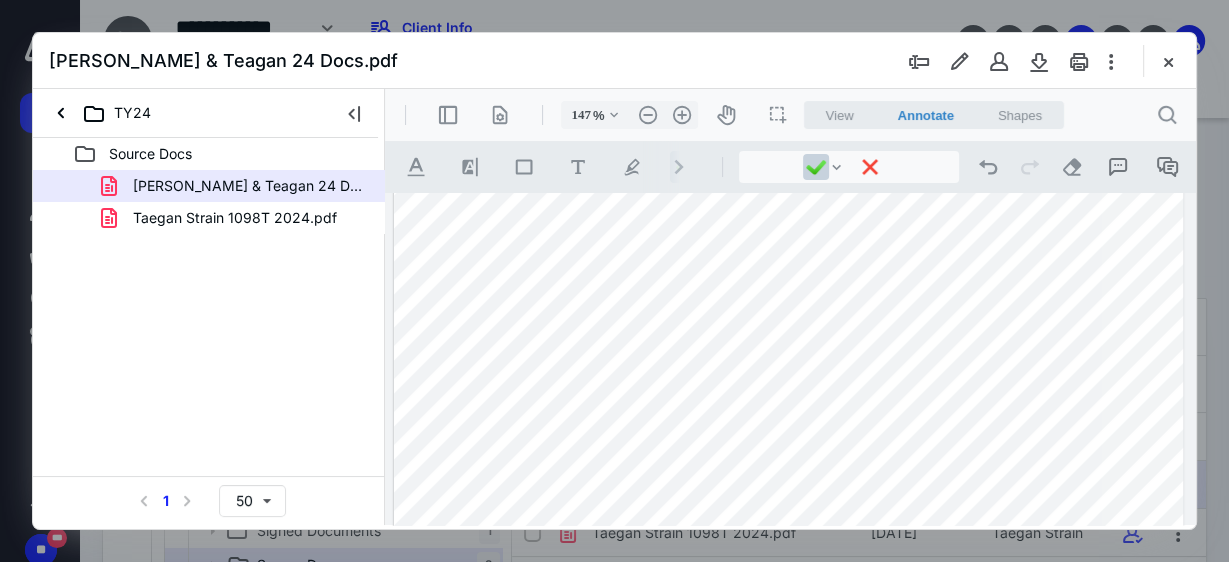 click at bounding box center (789, 352) 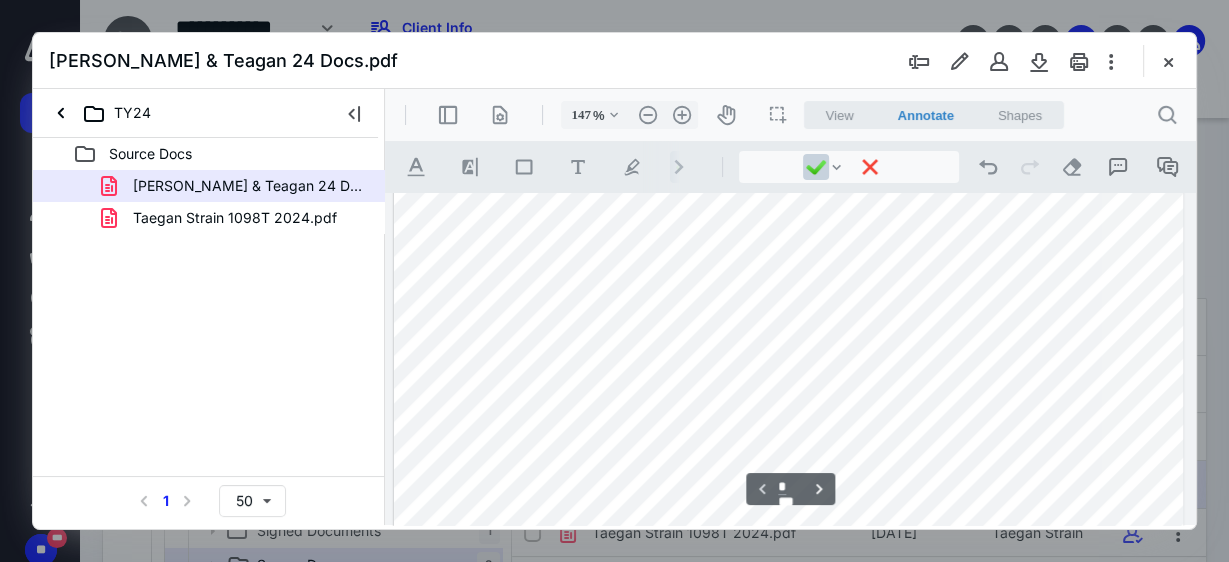 scroll, scrollTop: 880, scrollLeft: 46, axis: both 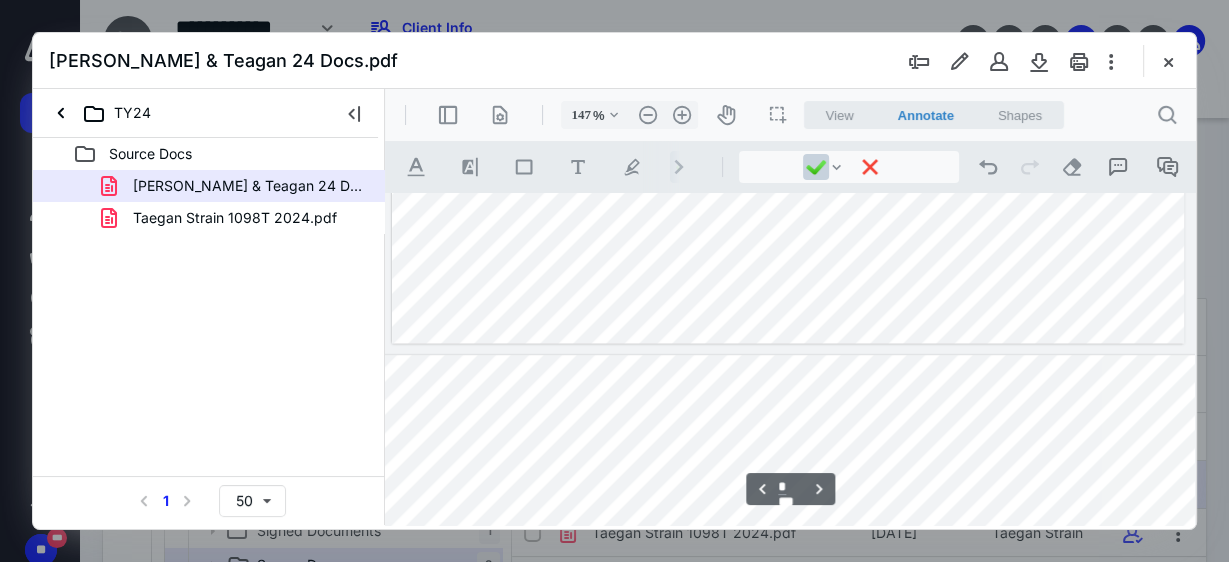 type on "*" 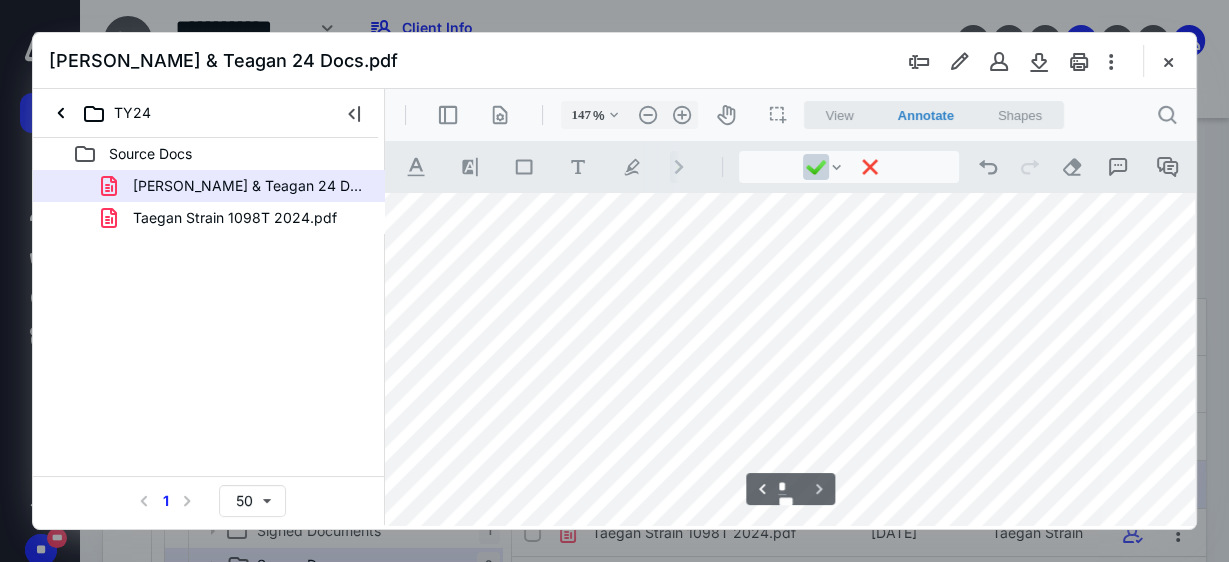 scroll, scrollTop: 2640, scrollLeft: 46, axis: both 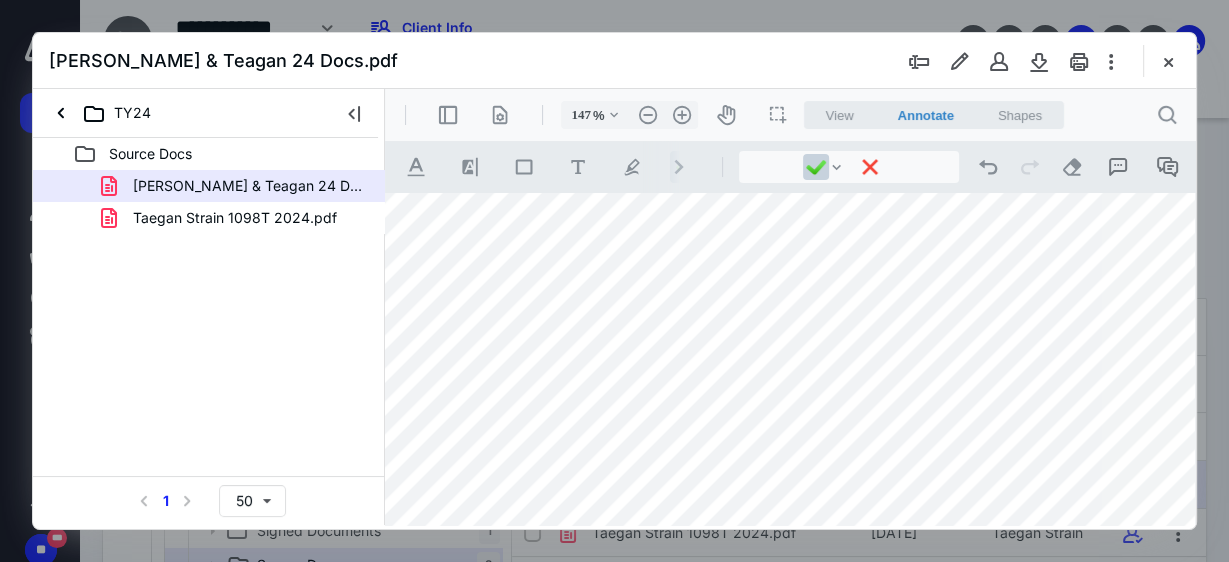 click at bounding box center (788, 375) 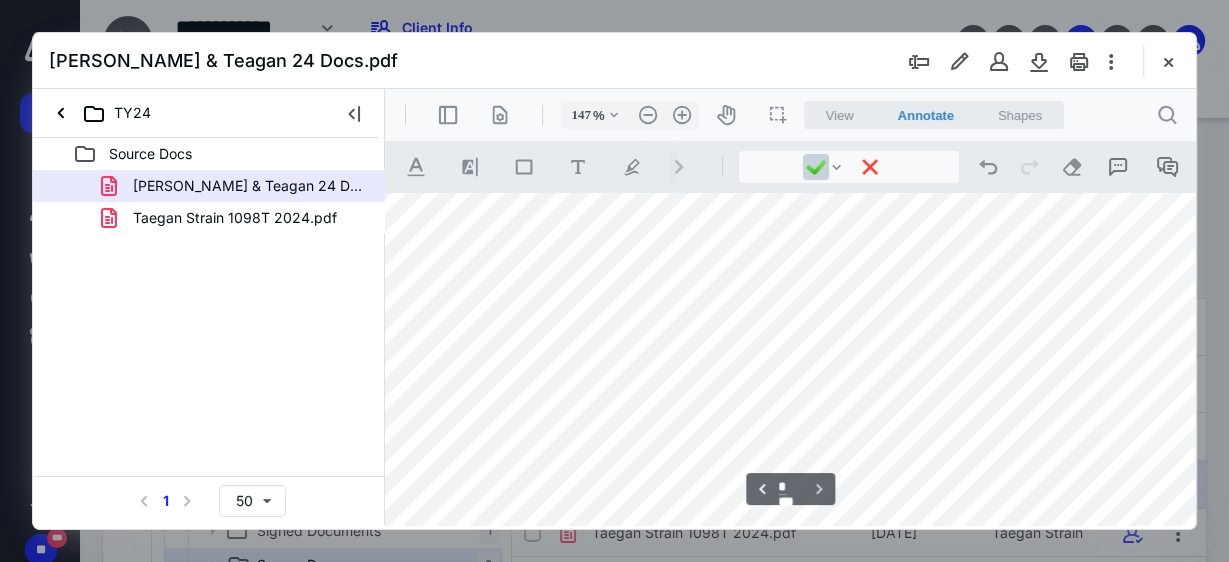 scroll, scrollTop: 3080, scrollLeft: 46, axis: both 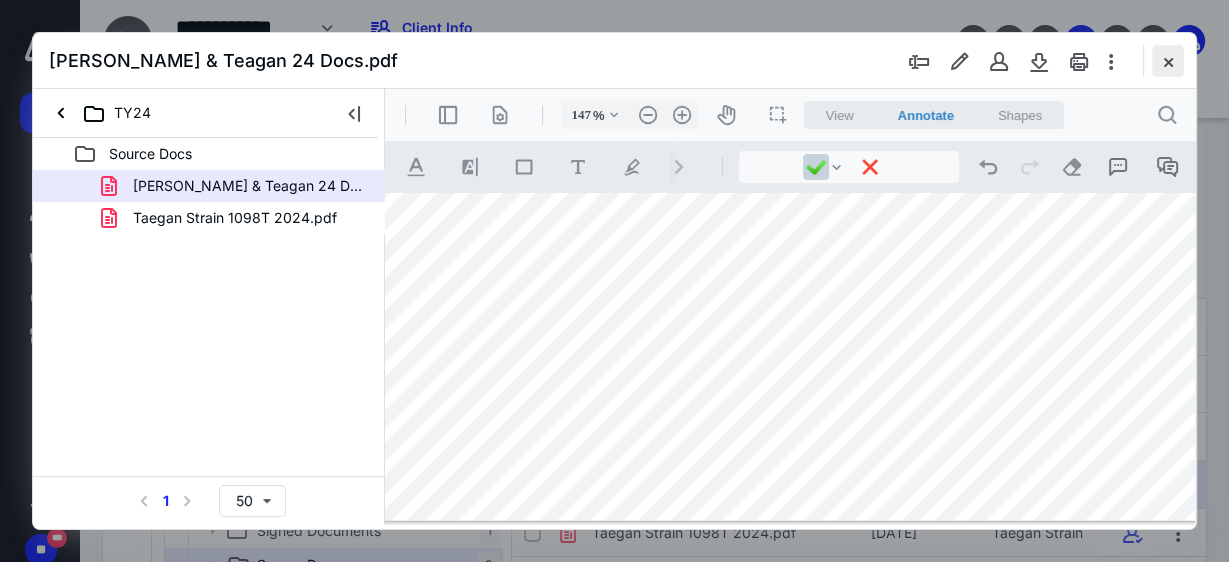click at bounding box center [1168, 61] 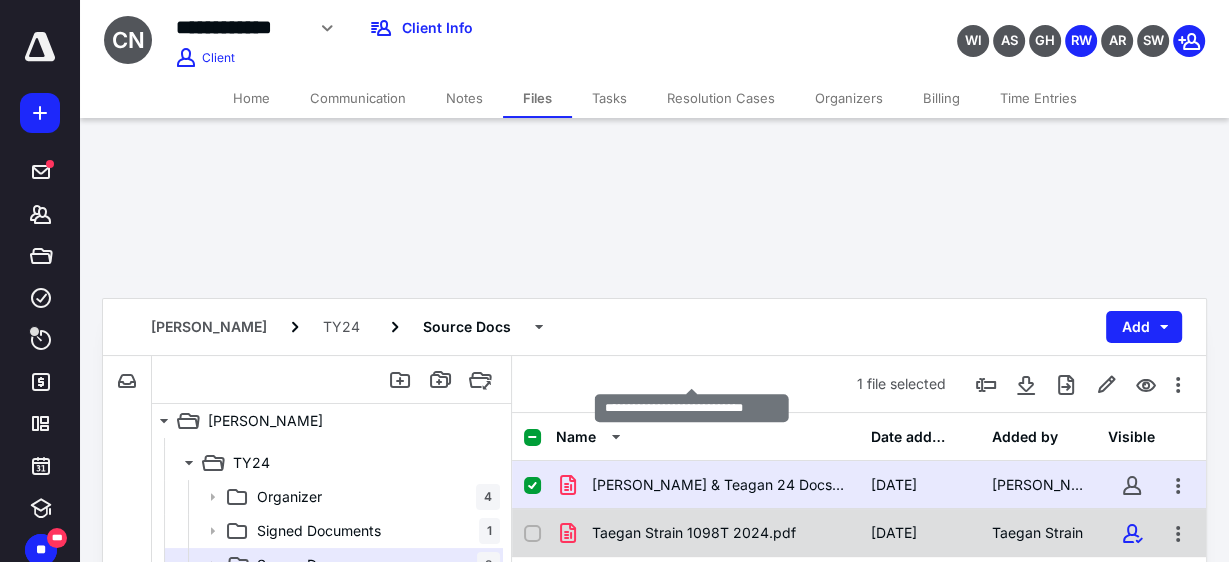 click on "Taegan Strain 1098T 2024.pdf" at bounding box center [694, 533] 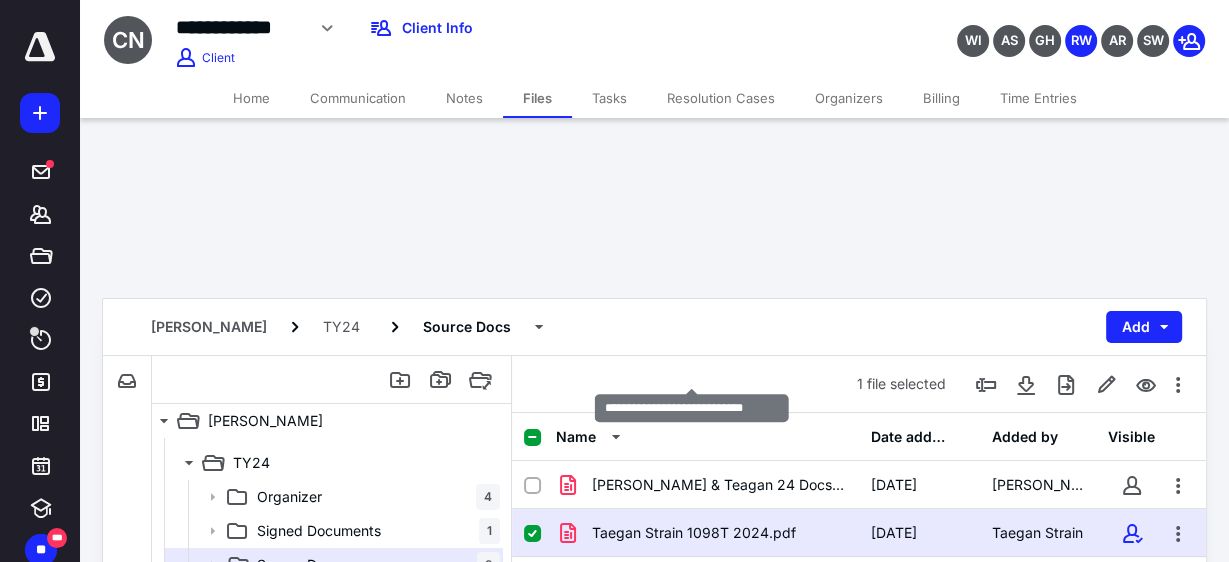 click on "Taegan Strain 1098T 2024.pdf" at bounding box center (694, 533) 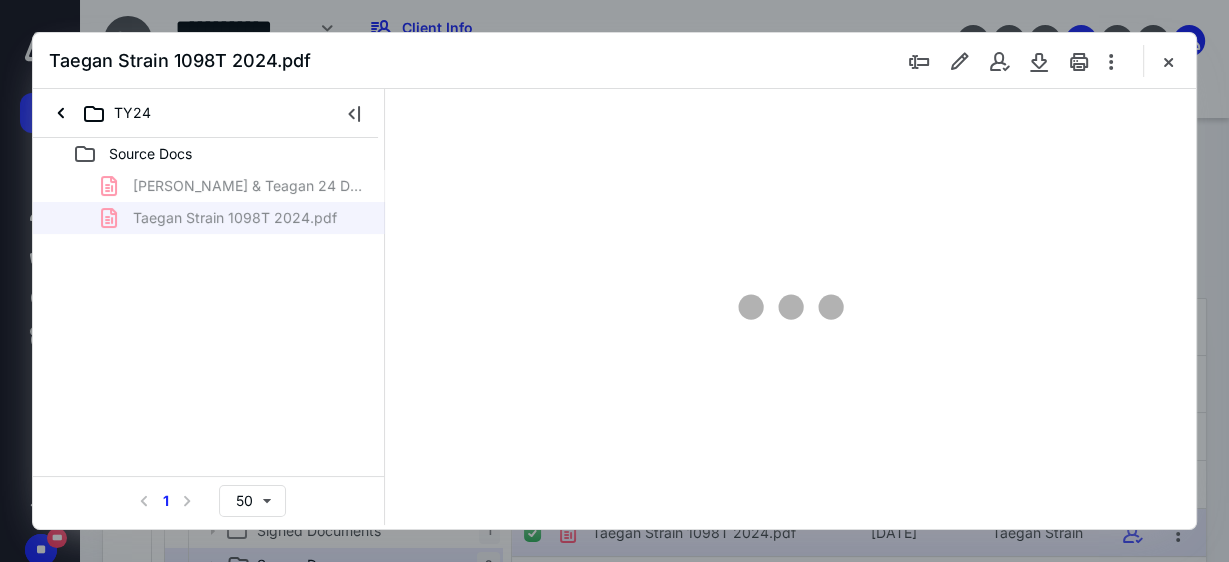 scroll, scrollTop: 0, scrollLeft: 0, axis: both 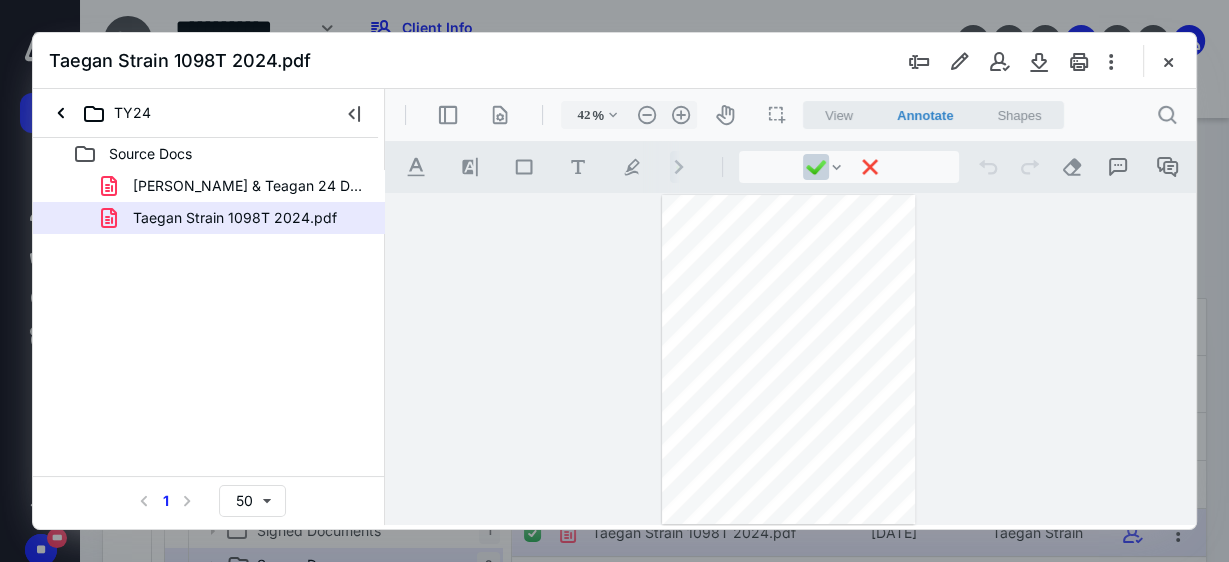 type on "130" 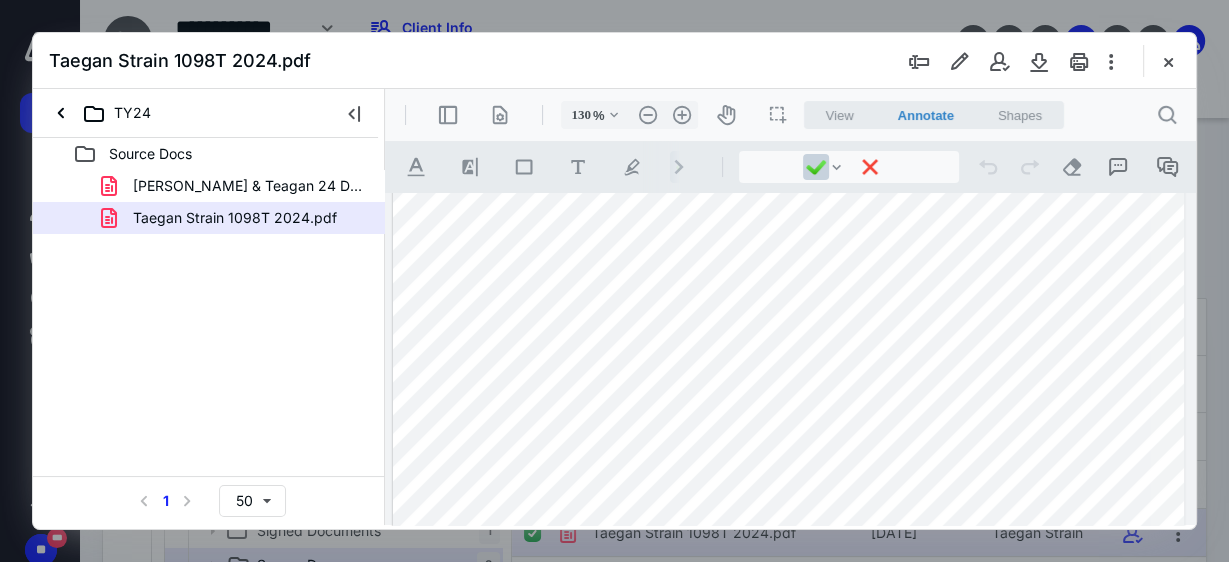 scroll, scrollTop: 0, scrollLeft: 0, axis: both 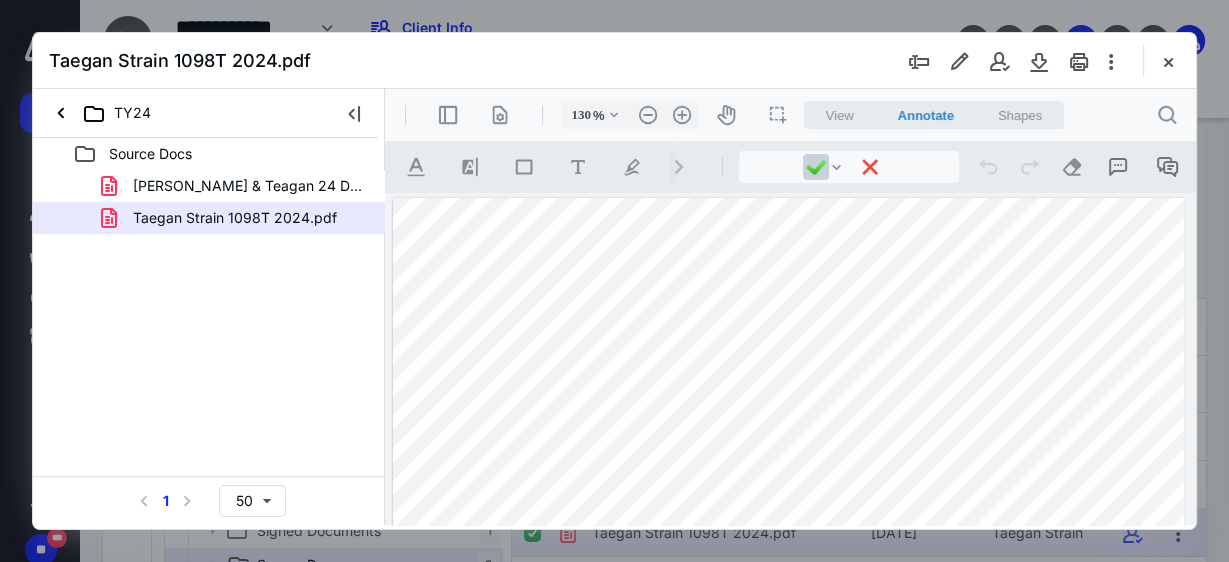 click at bounding box center [788, 712] 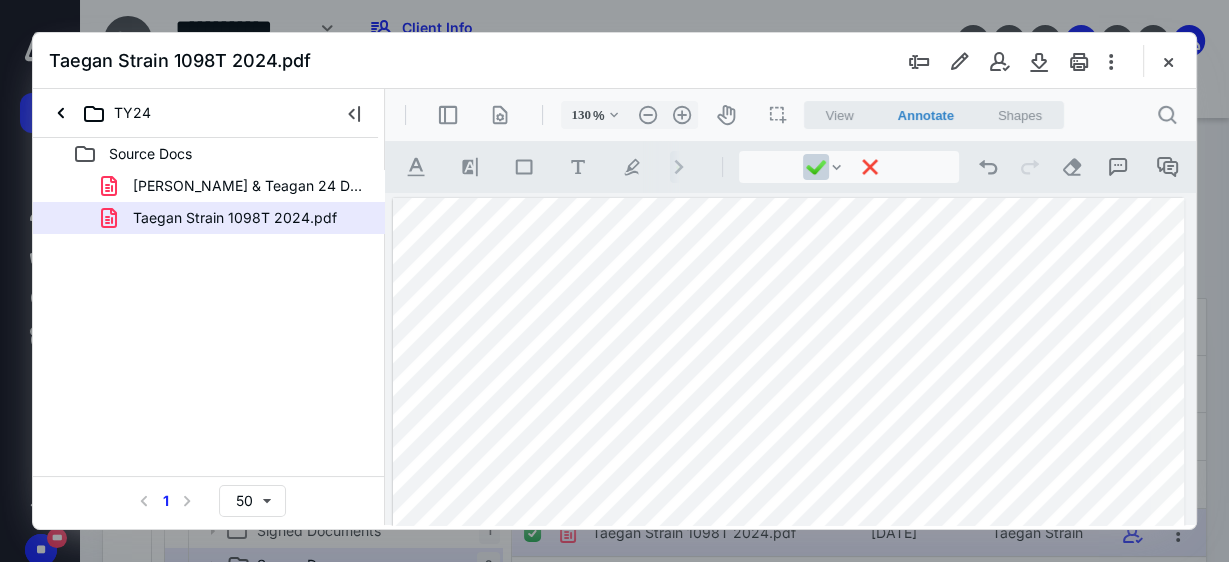 scroll, scrollTop: 80, scrollLeft: 0, axis: vertical 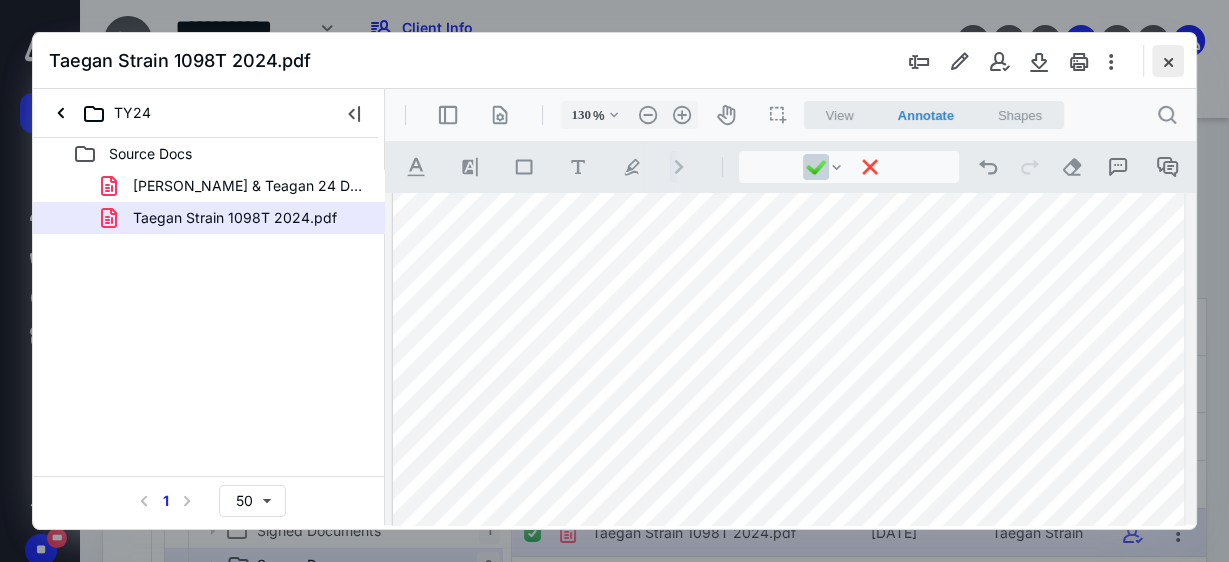 click at bounding box center (1168, 61) 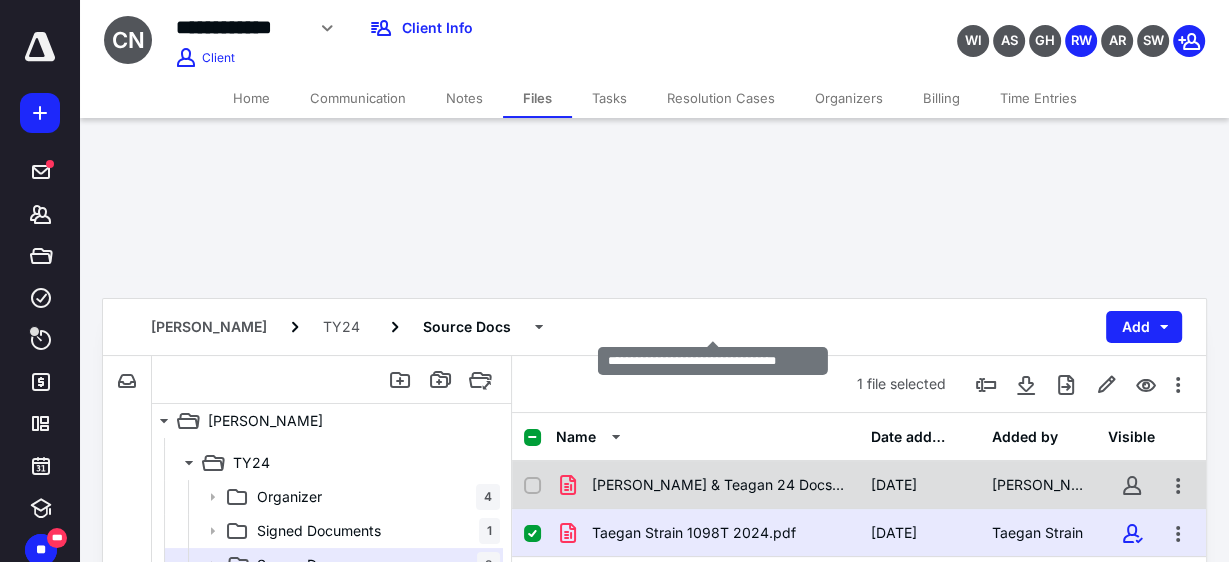 click on "[PERSON_NAME] & Teagan 24 Docs.pdf" at bounding box center [719, 485] 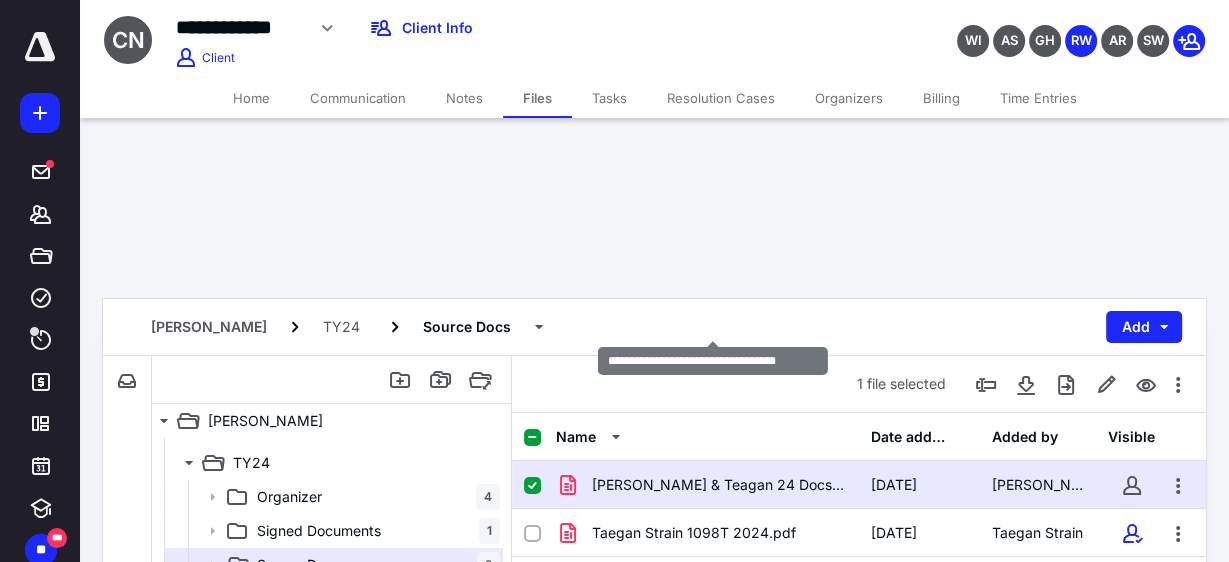 click on "[PERSON_NAME] & Teagan 24 Docs.pdf" at bounding box center (719, 485) 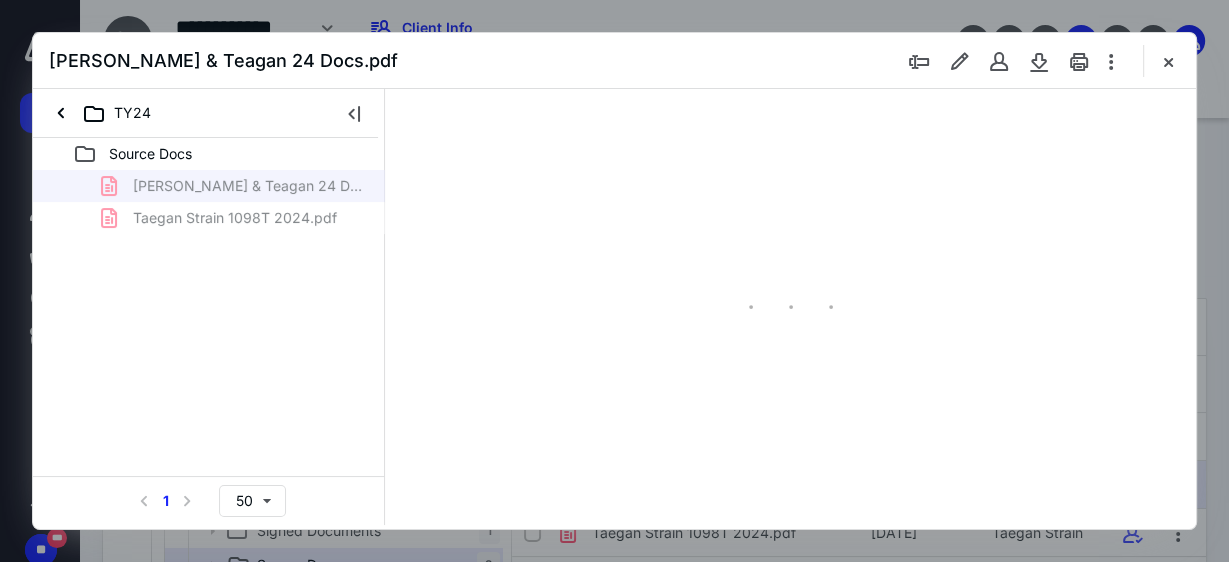 scroll, scrollTop: 0, scrollLeft: 0, axis: both 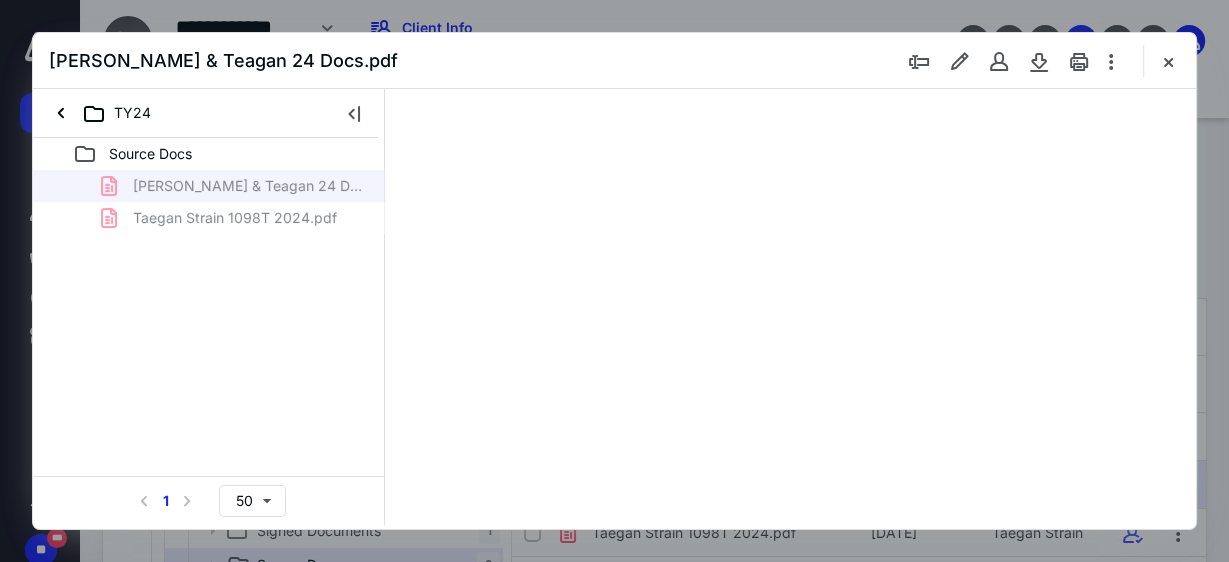 type on "147" 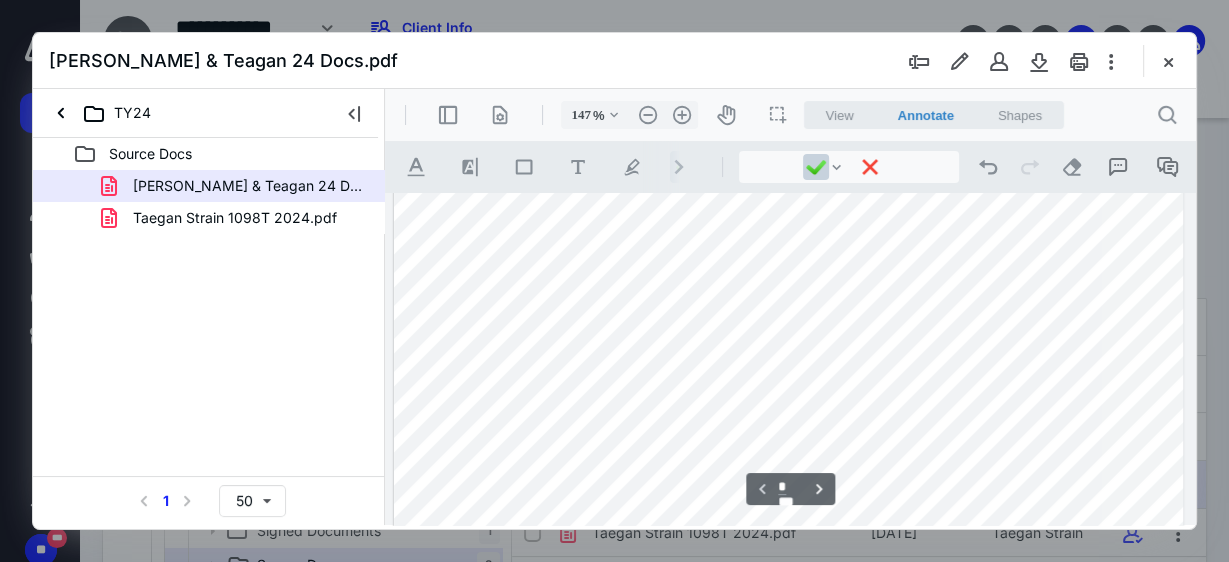 scroll, scrollTop: 0, scrollLeft: 46, axis: horizontal 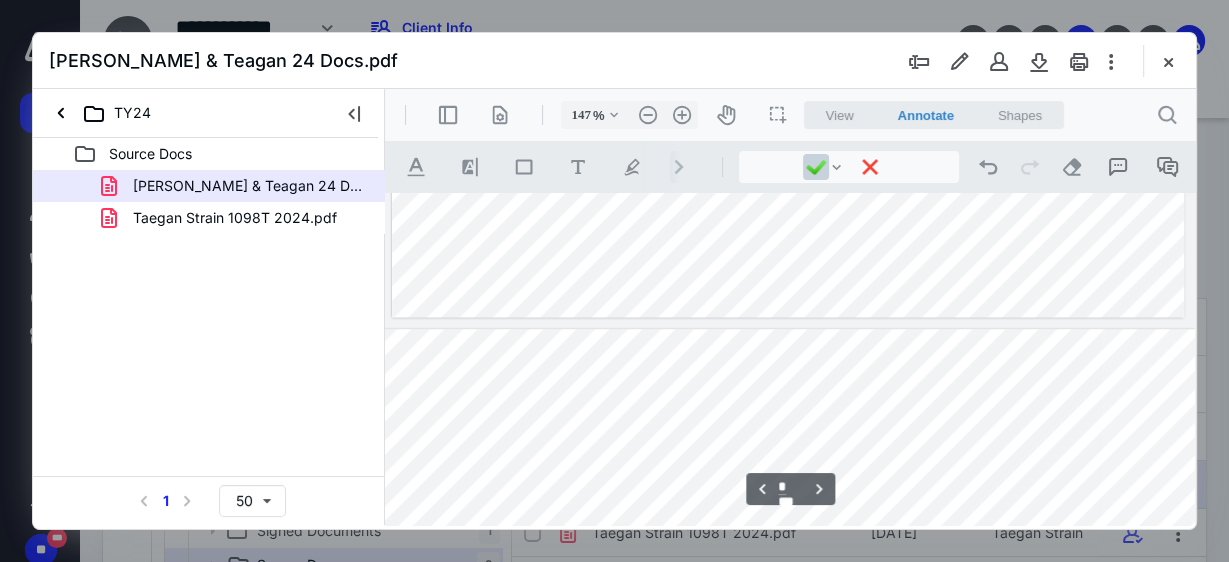 type on "*" 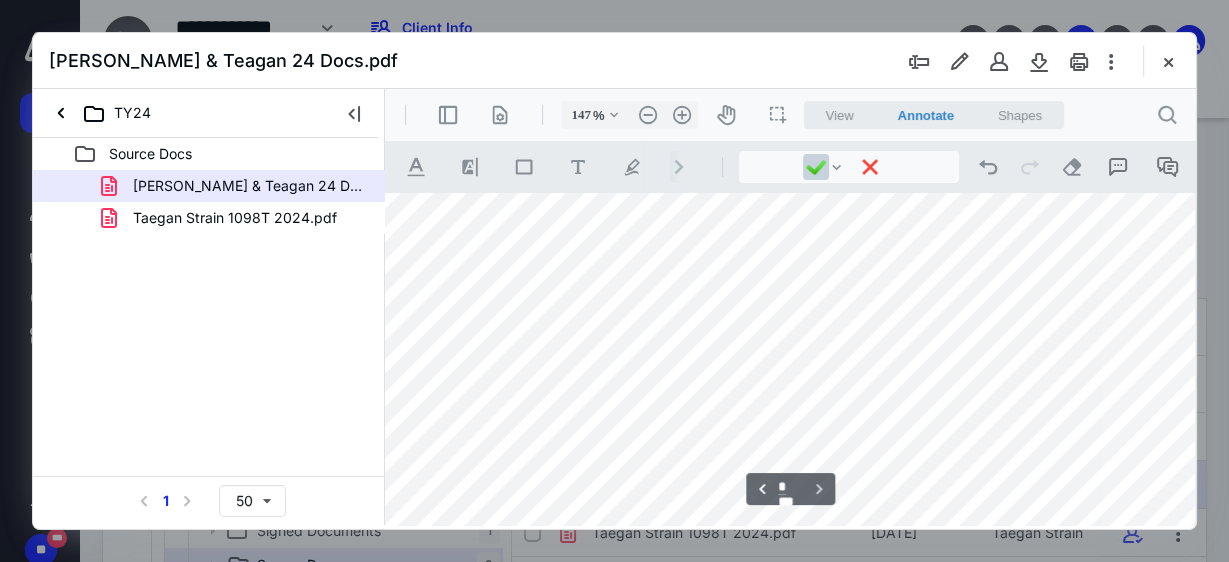 scroll, scrollTop: 3080, scrollLeft: 46, axis: both 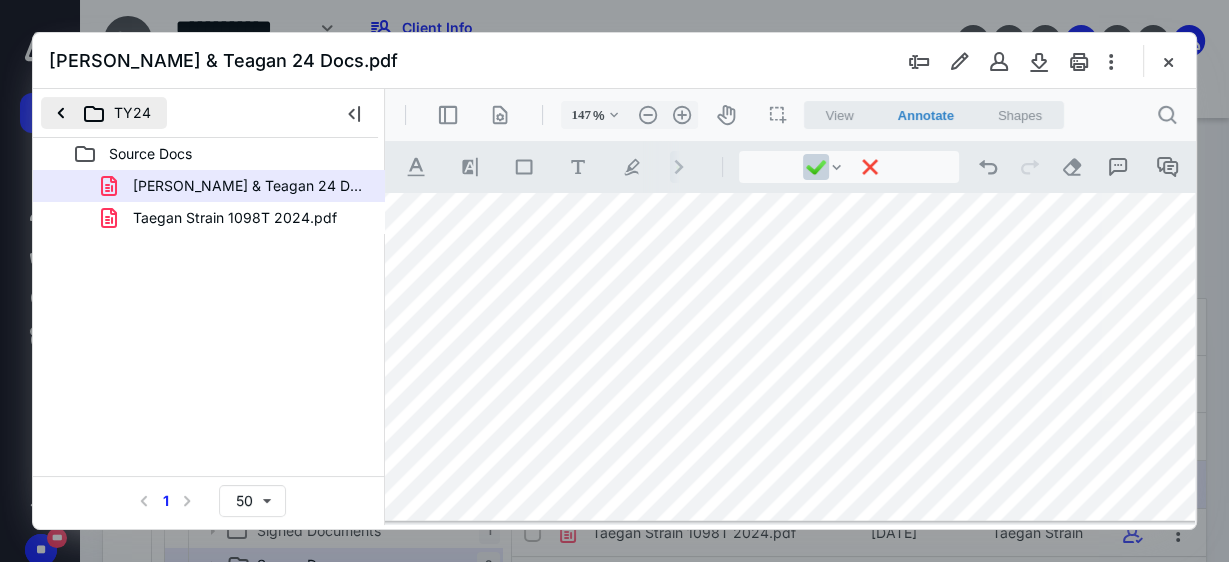 click on "TY24" at bounding box center (104, 113) 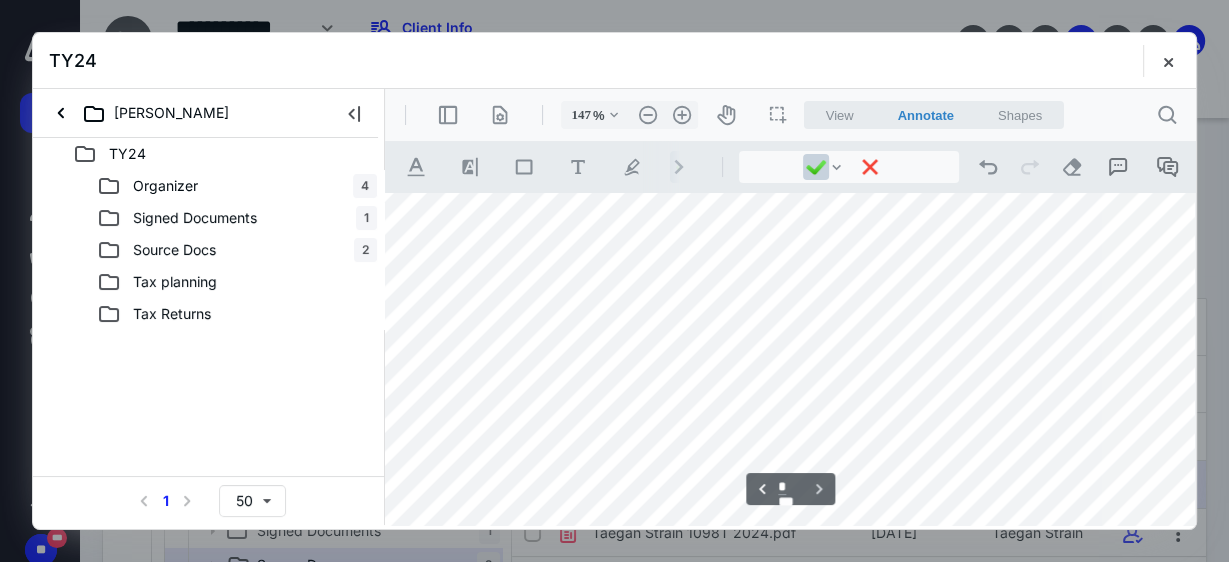 scroll, scrollTop: 2680, scrollLeft: 46, axis: both 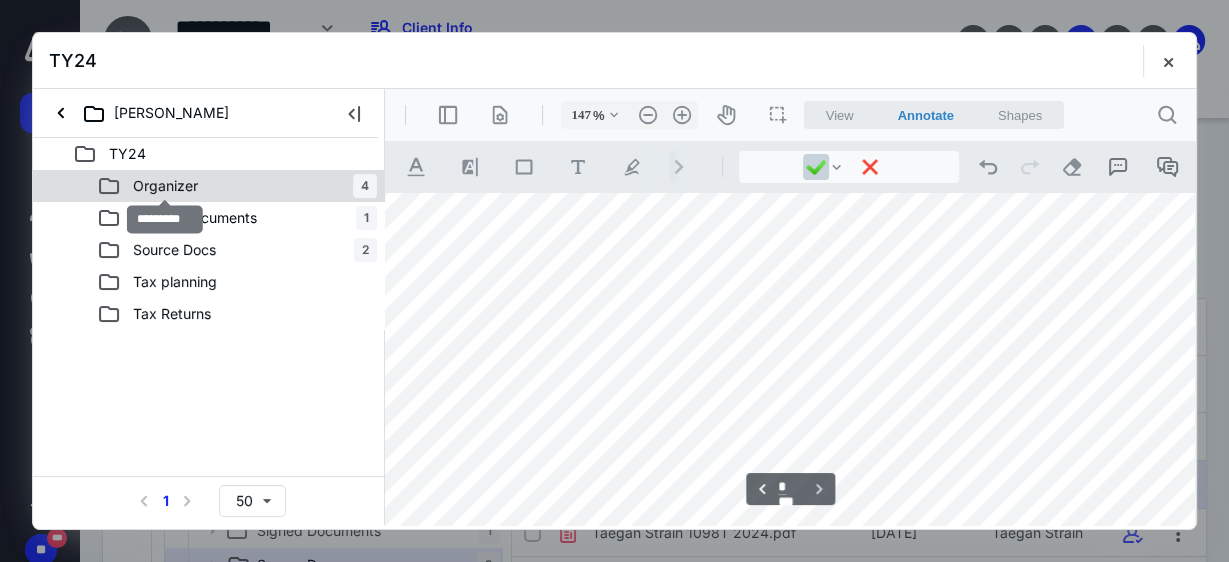 click on "Organizer" at bounding box center [165, 186] 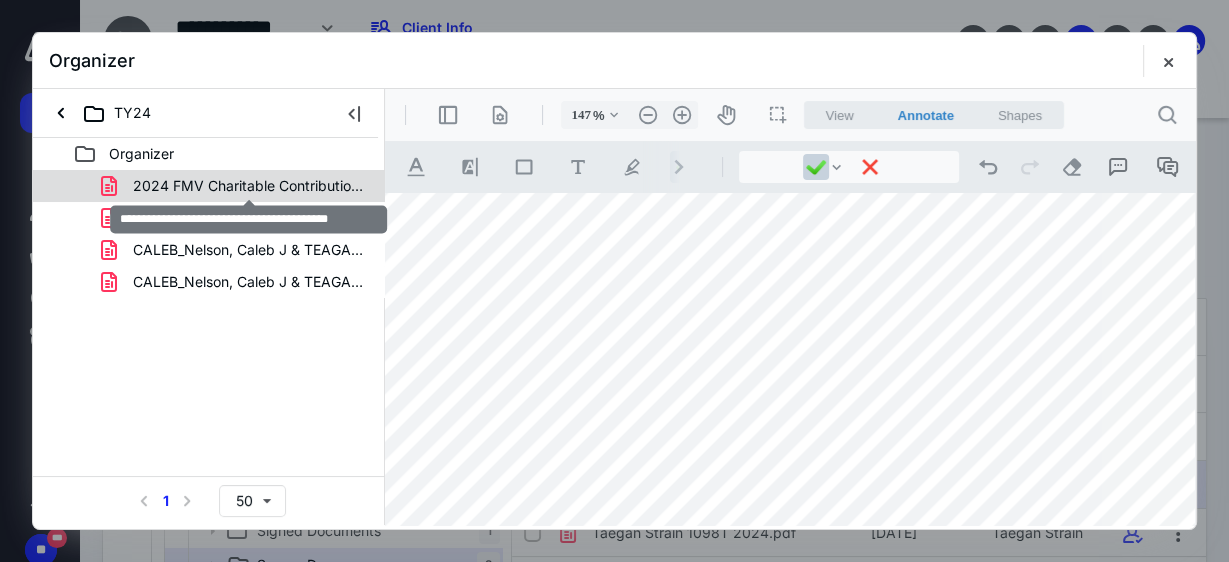 click on "2024 FMV Charitable Contribution Guide.pdf" at bounding box center [249, 186] 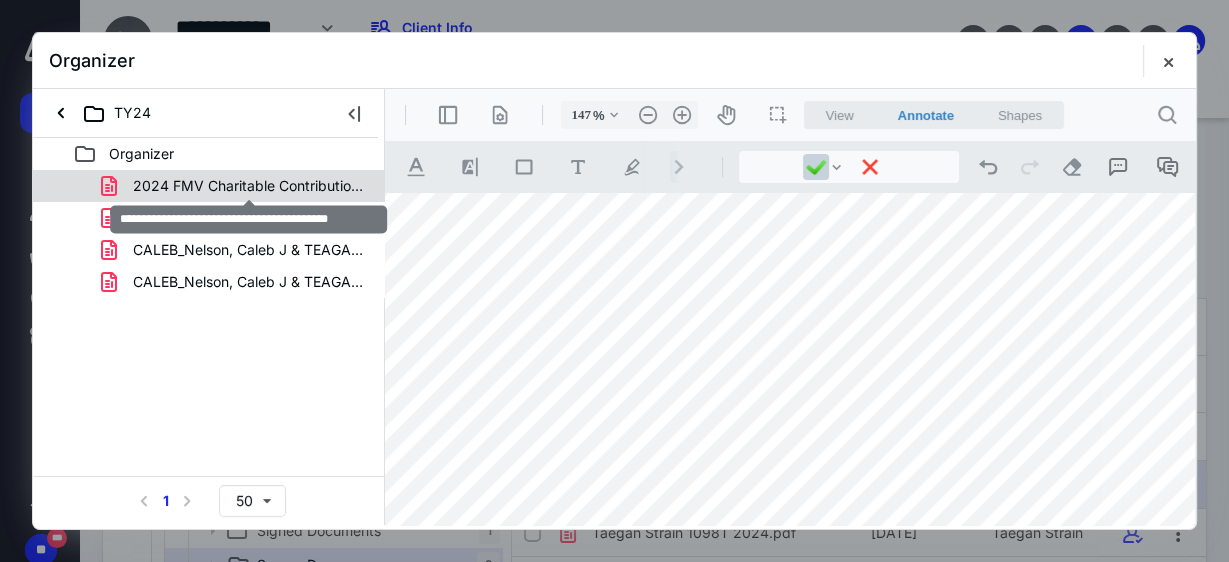 click on "2024 FMV Charitable Contribution Guide.pdf 2024 Ind Eng Letter.pdf CALEB_Nelson, Caleb J & TEAGAN_2024_Organizer_[DATE].pdf CALEB_Nelson, Caleb J & TEAGAN_2024_Organizer-ActionRequir.pdf" at bounding box center (209, 234) 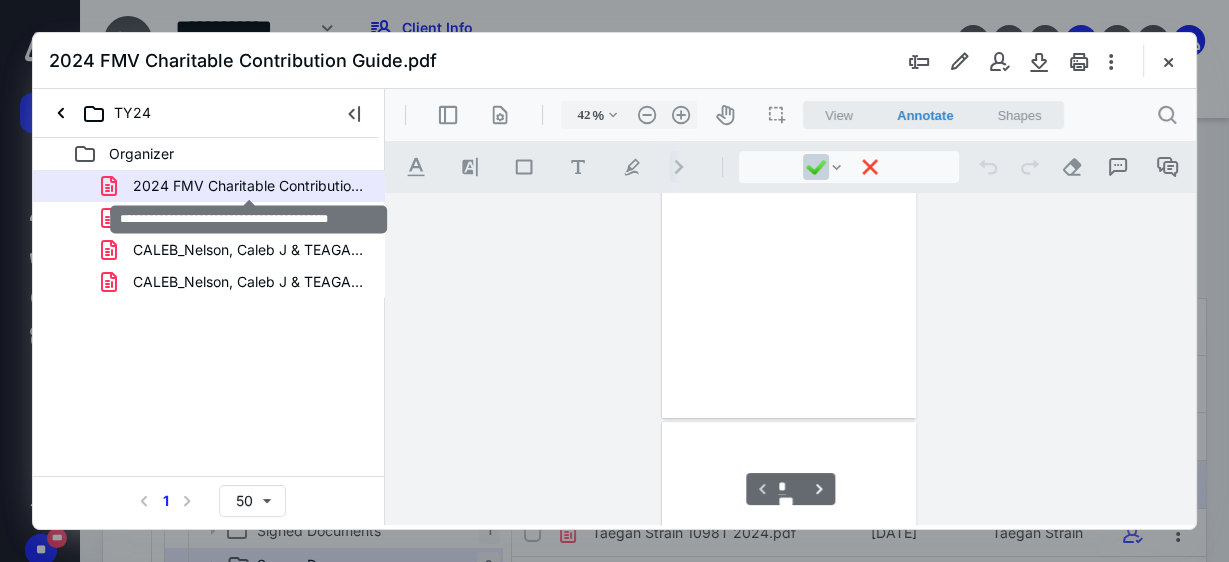 type on "129" 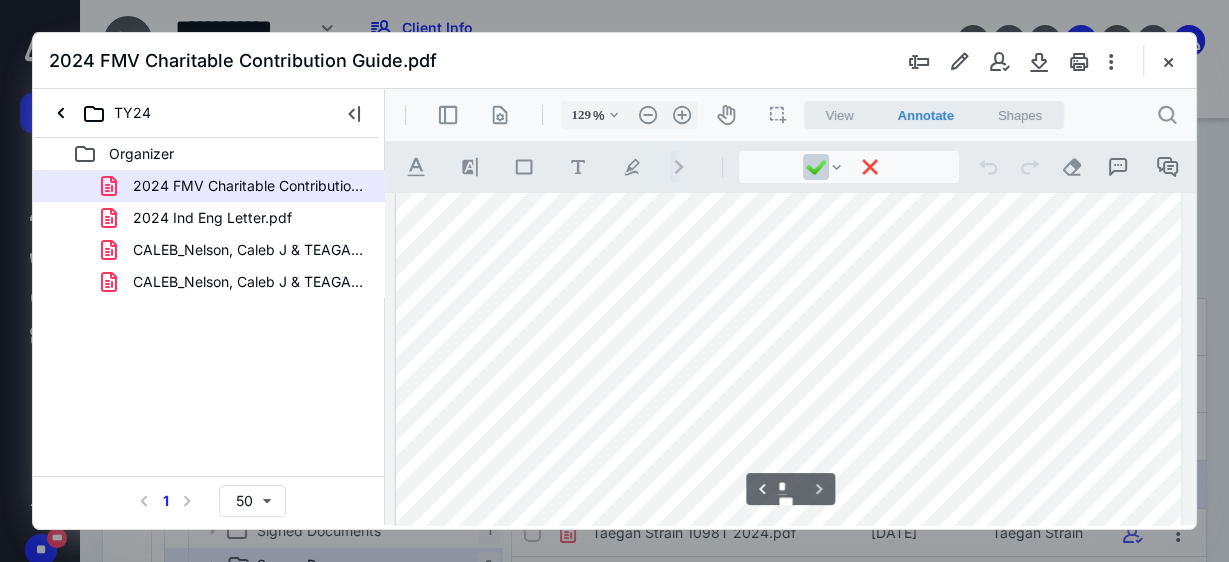 scroll, scrollTop: 1718, scrollLeft: 0, axis: vertical 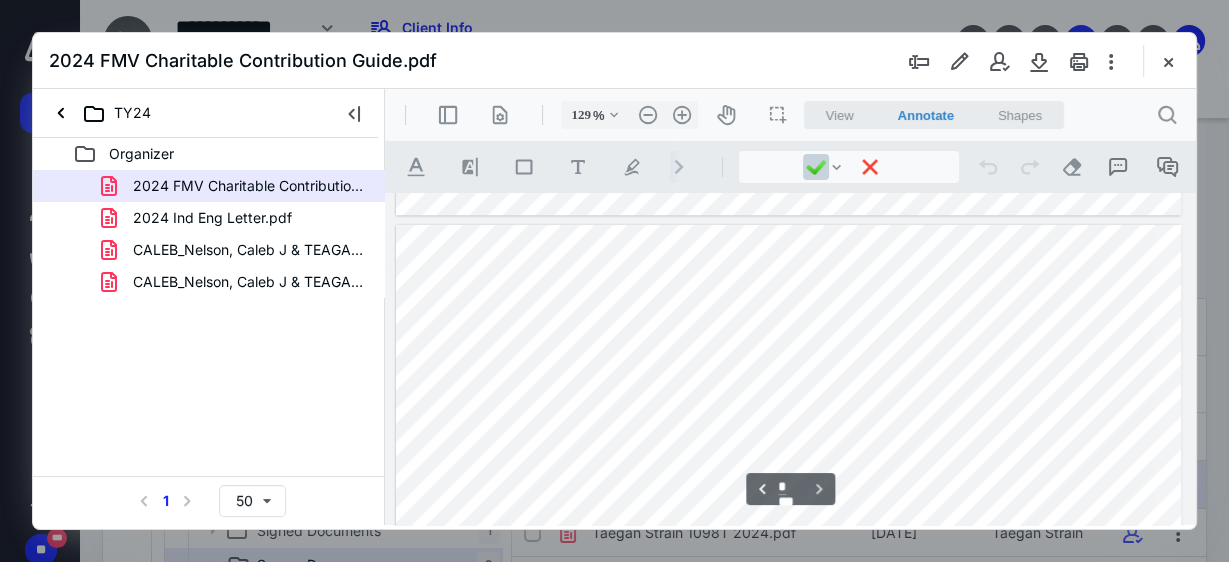 type on "*" 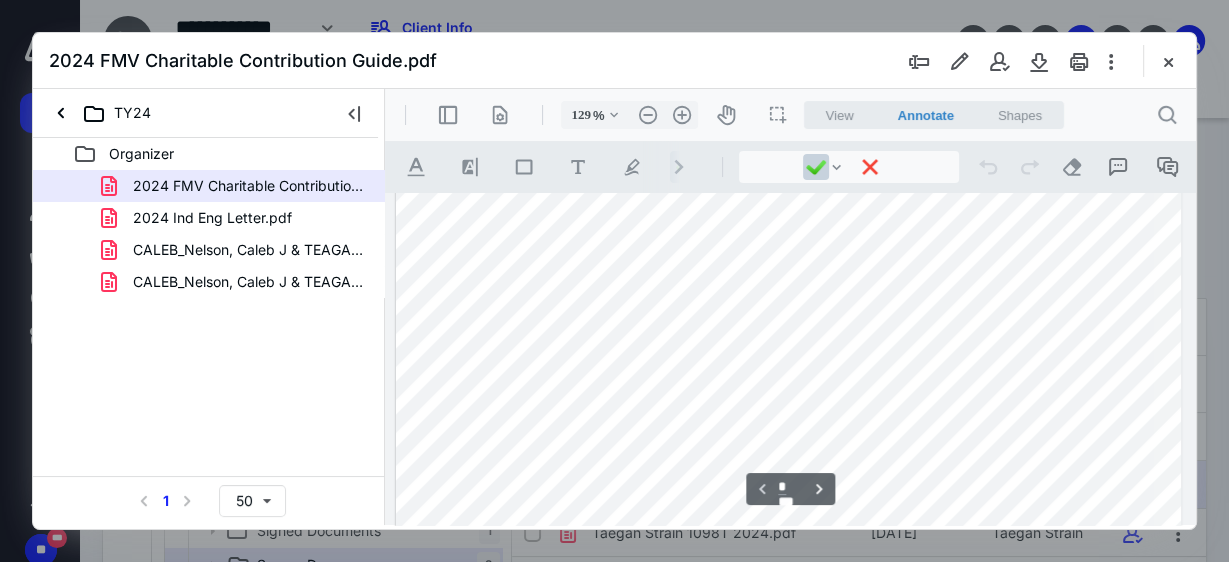 scroll, scrollTop: 0, scrollLeft: 0, axis: both 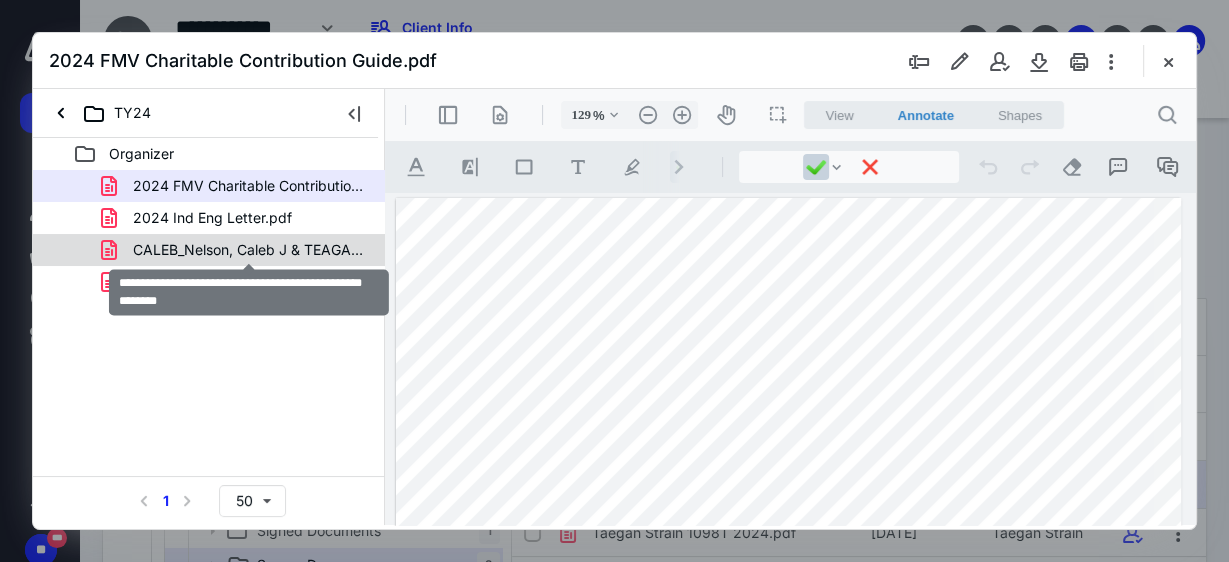 click on "CALEB_Nelson, Caleb J & TEAGAN_2024_Organizer_[DATE].pdf" at bounding box center (249, 250) 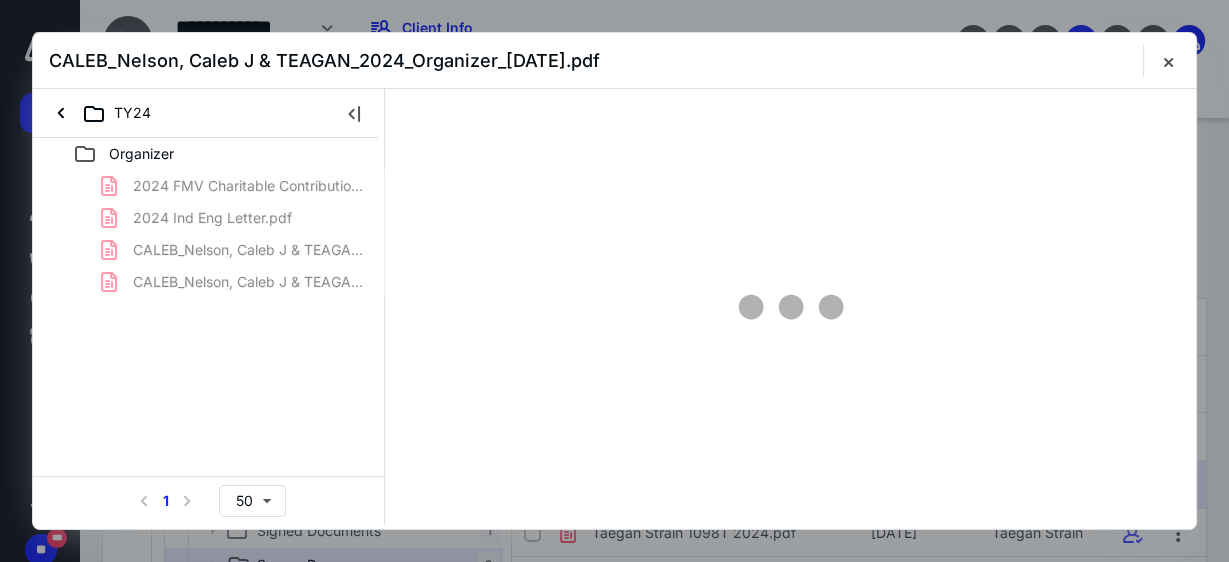 click on "2024 FMV Charitable Contribution Guide.pdf 2024 Ind Eng Letter.pdf CALEB_Nelson, Caleb J & TEAGAN_2024_Organizer_[DATE].pdf CALEB_Nelson, Caleb J & TEAGAN_2024_Organizer-ActionRequir.pdf" at bounding box center (209, 234) 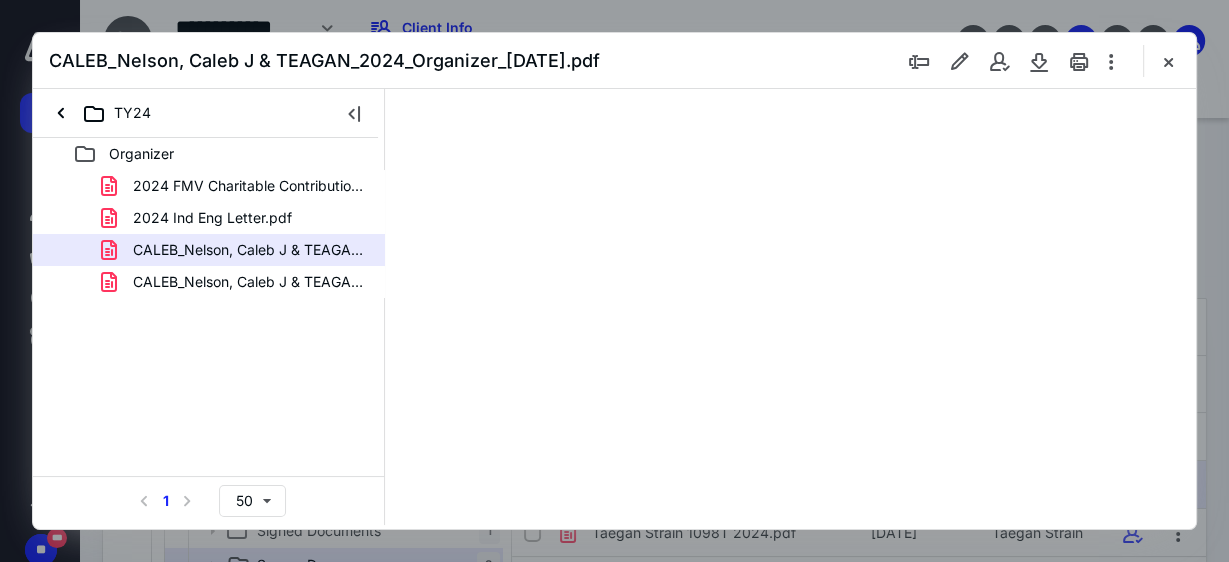 type on "130" 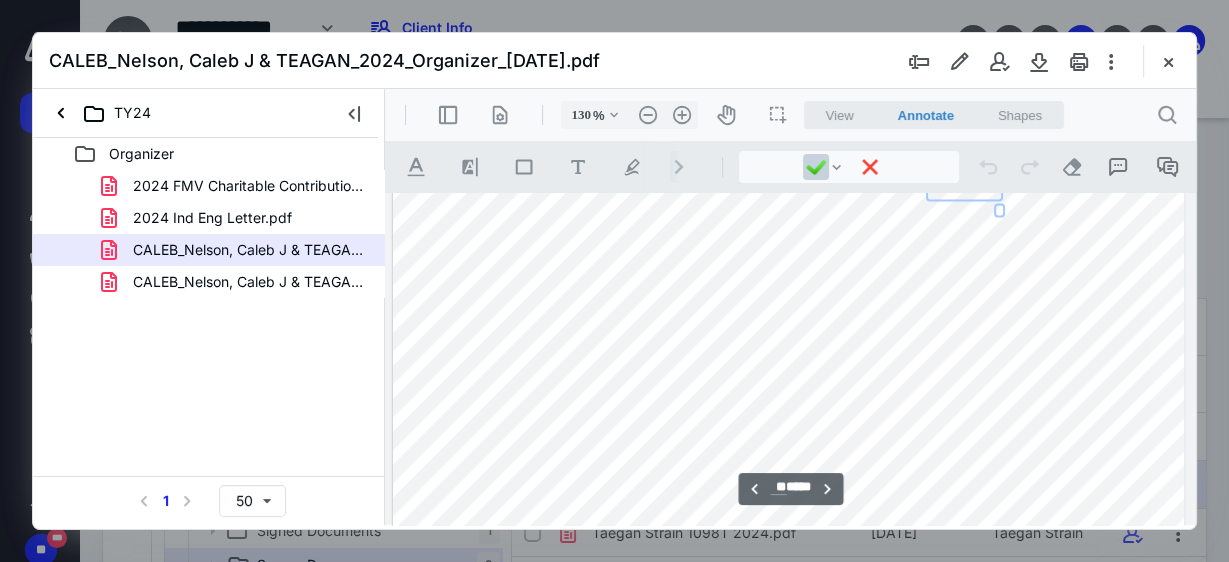 scroll, scrollTop: 15468, scrollLeft: 0, axis: vertical 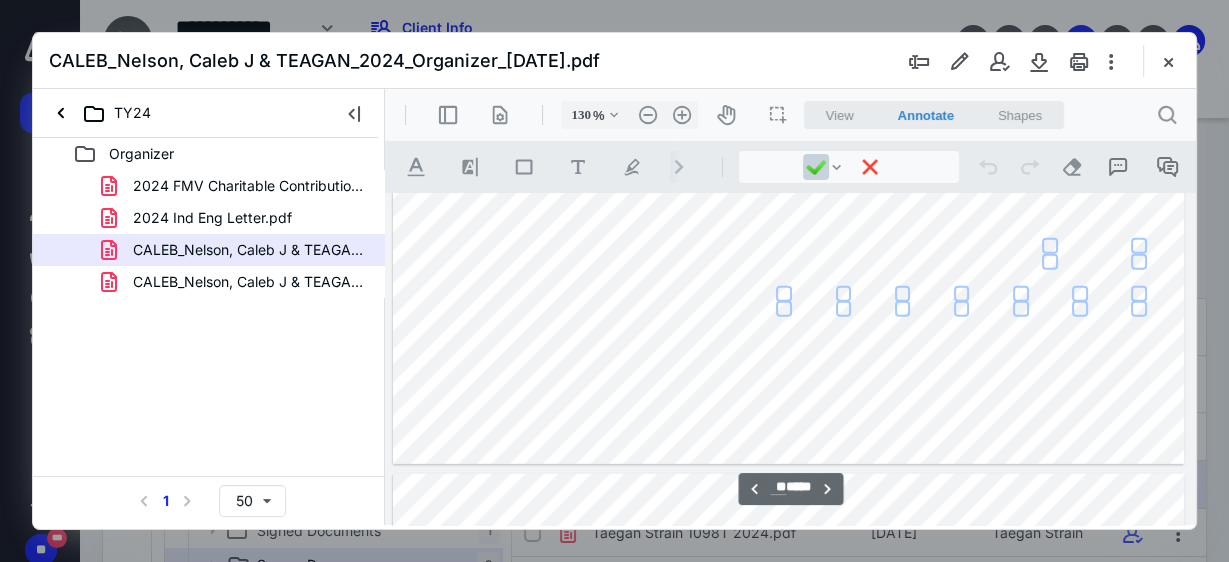 type on "**" 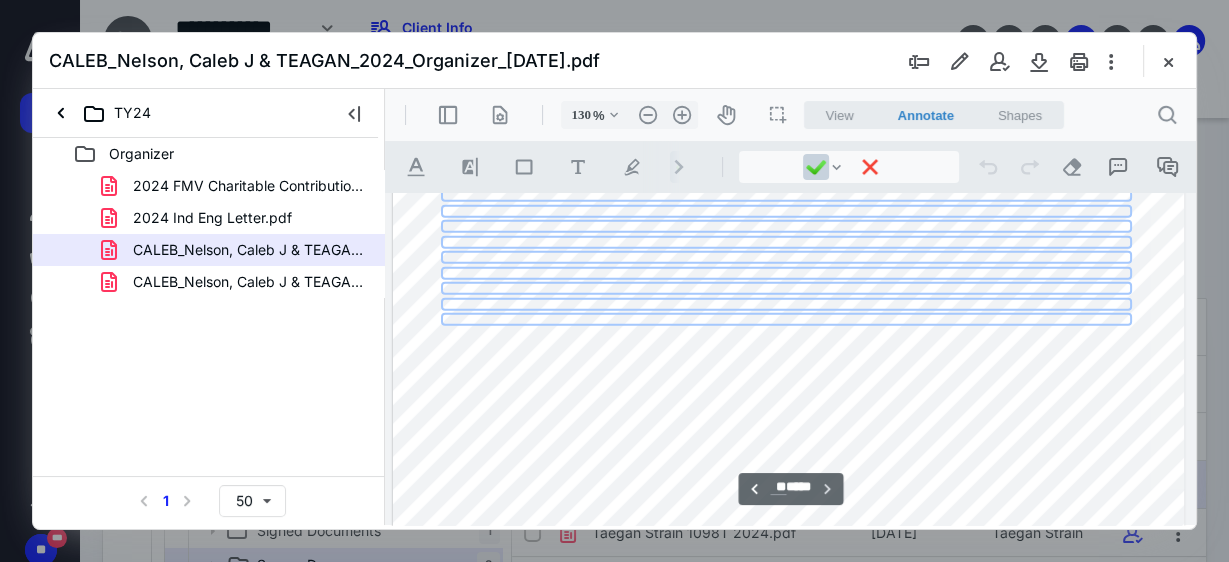 scroll, scrollTop: 17244, scrollLeft: 0, axis: vertical 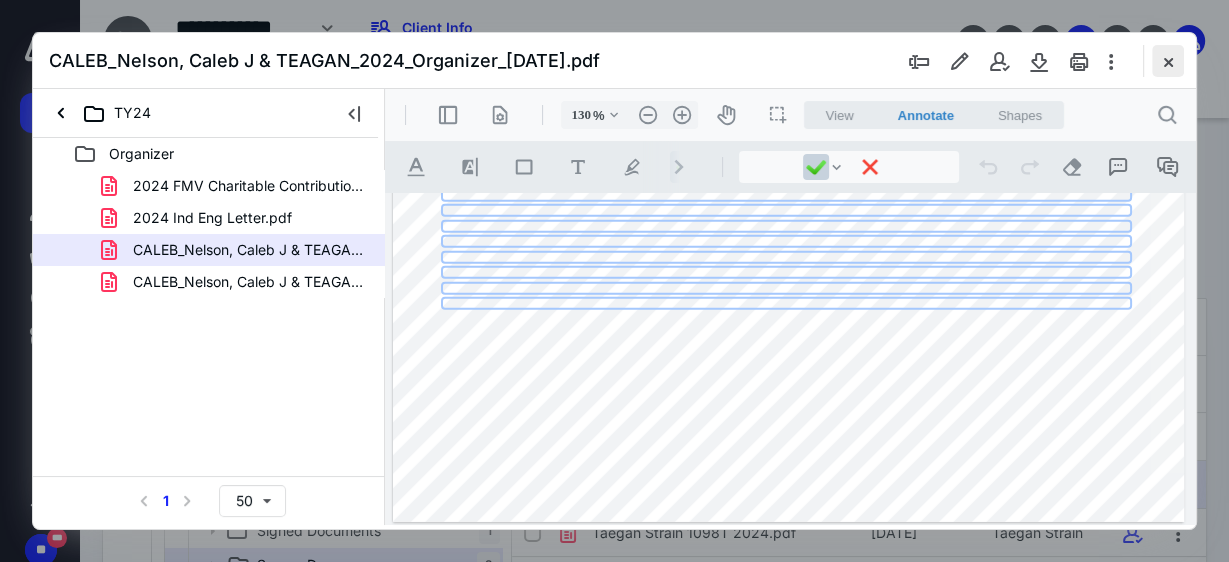 click at bounding box center [1168, 61] 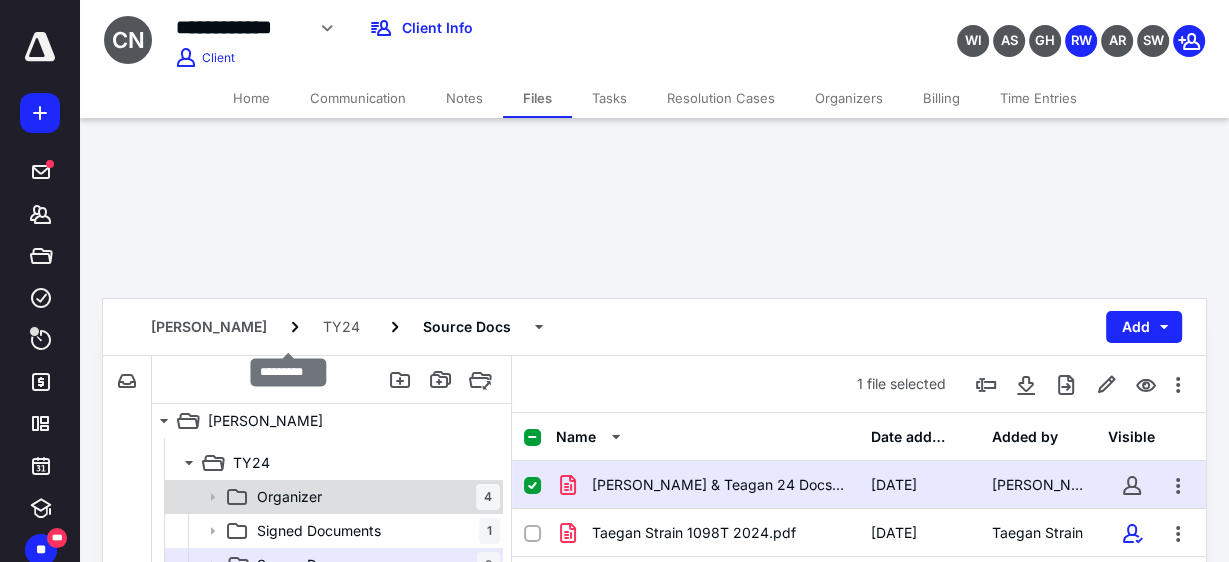 click on "Organizer" at bounding box center [289, 497] 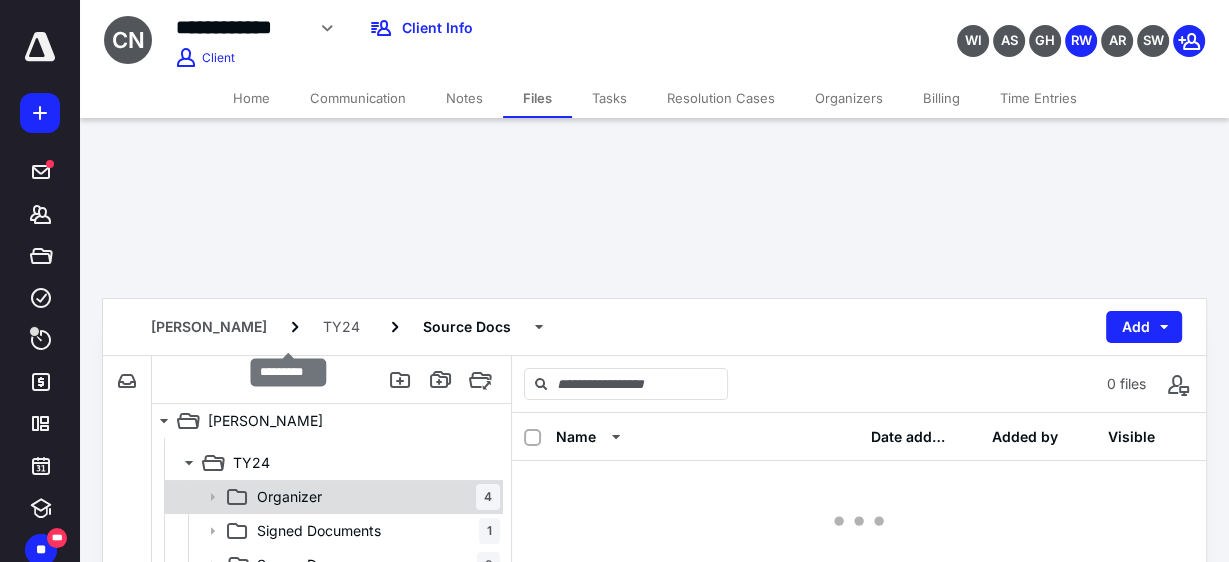 click on "Organizer" at bounding box center [289, 497] 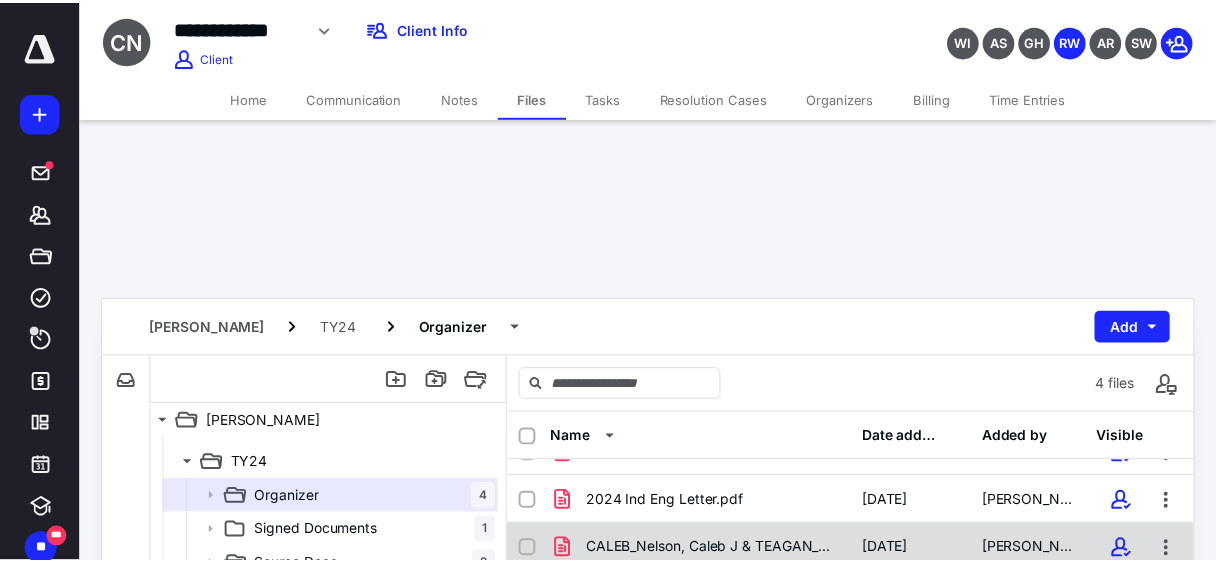 scroll, scrollTop: 0, scrollLeft: 0, axis: both 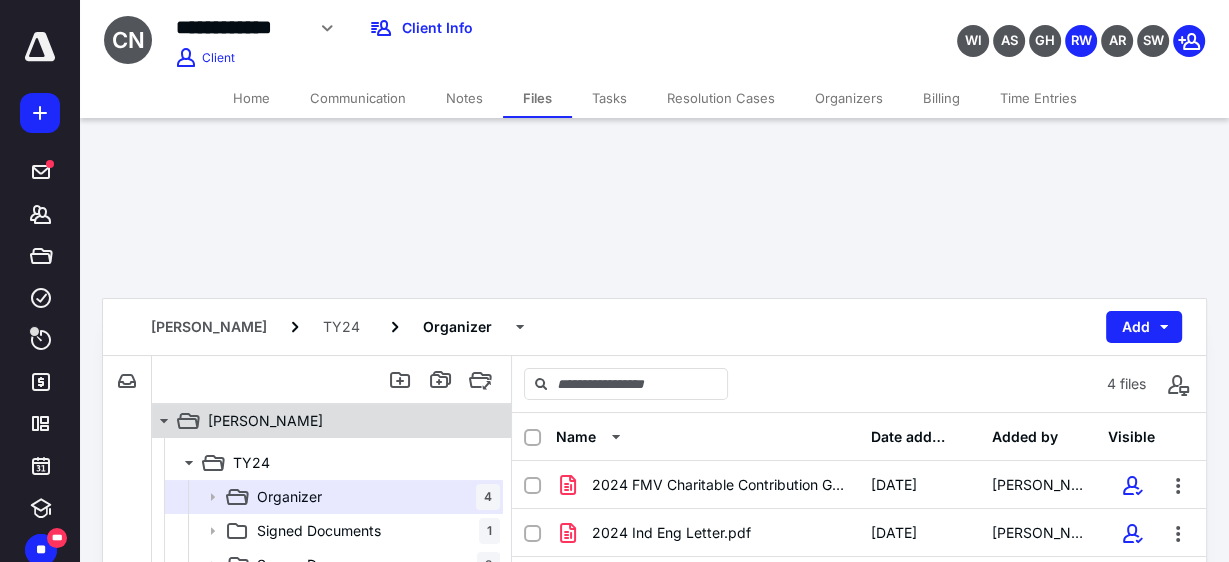 click 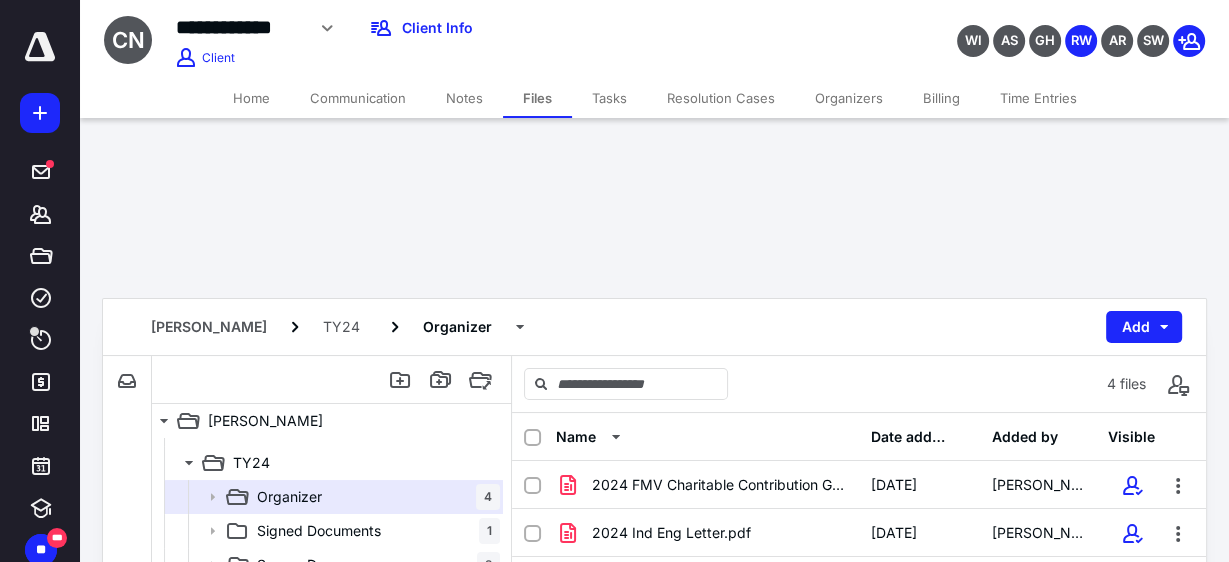 click on "Home" at bounding box center (251, 98) 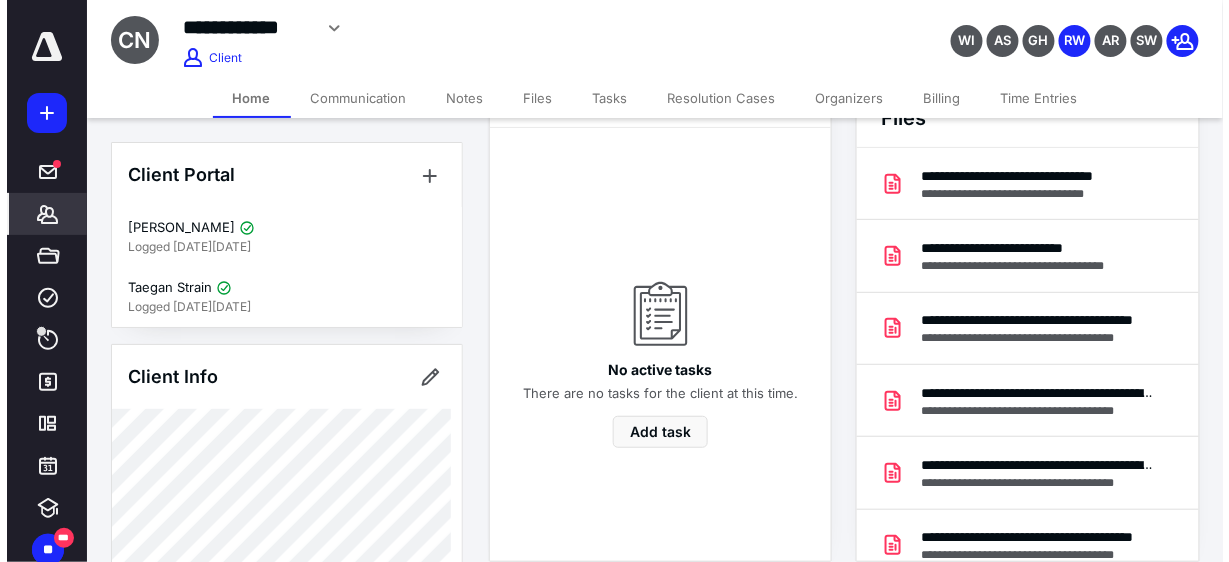 scroll, scrollTop: 0, scrollLeft: 0, axis: both 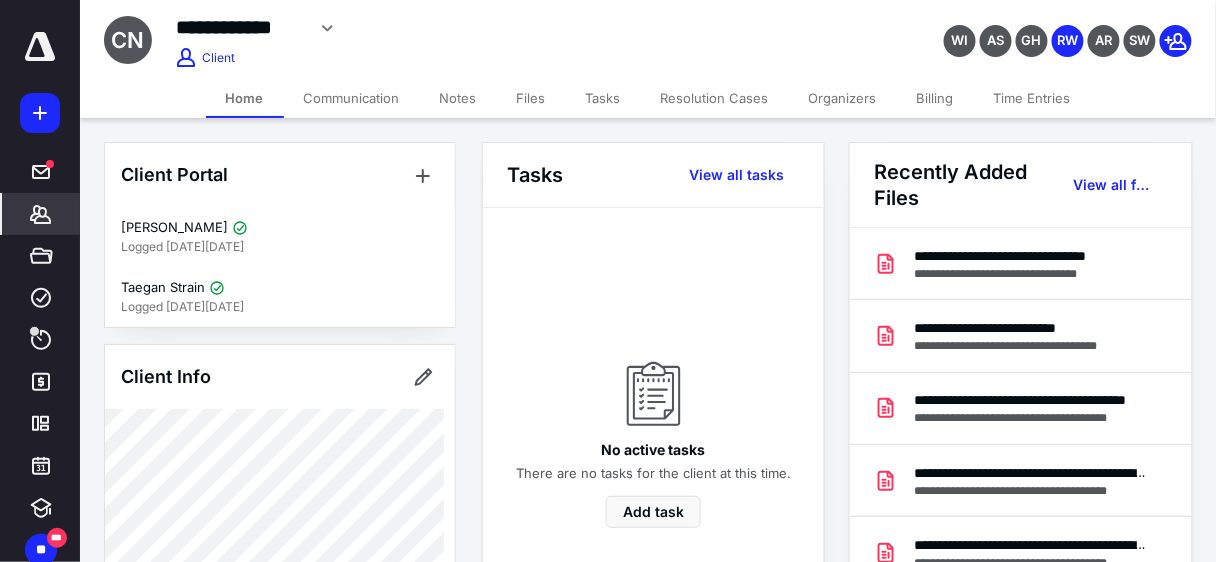 click on "Files" at bounding box center [531, 98] 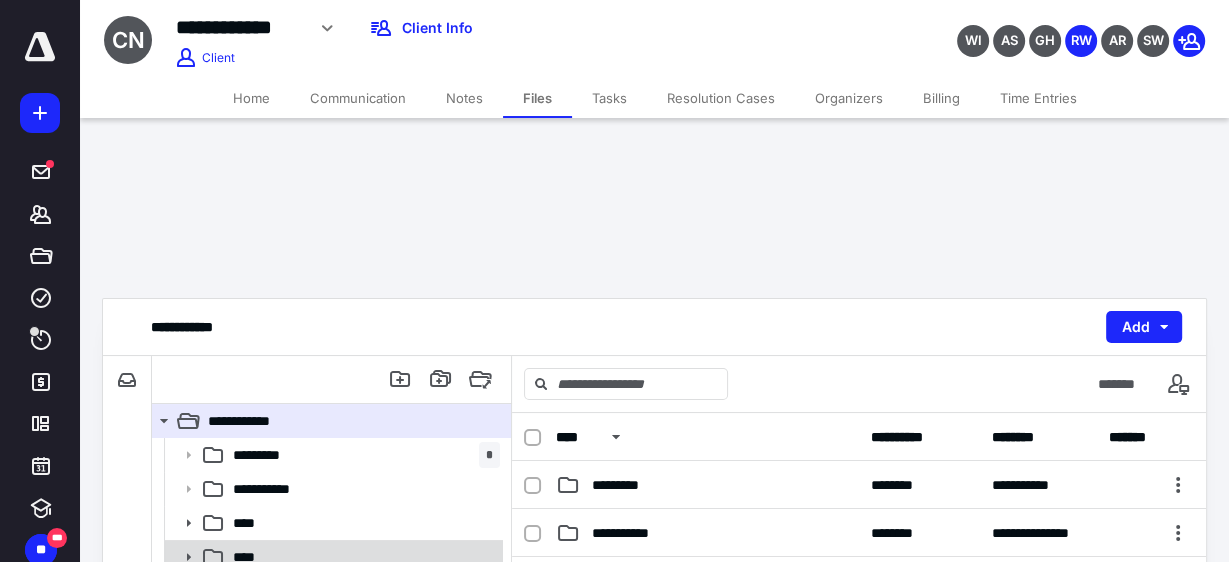 click 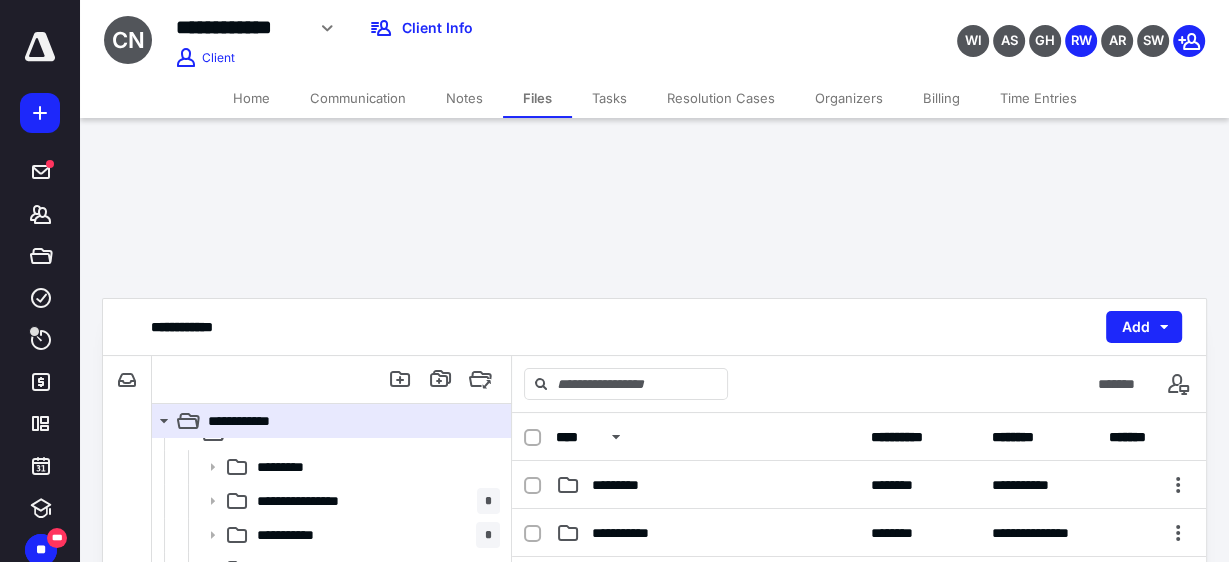 scroll, scrollTop: 128, scrollLeft: 0, axis: vertical 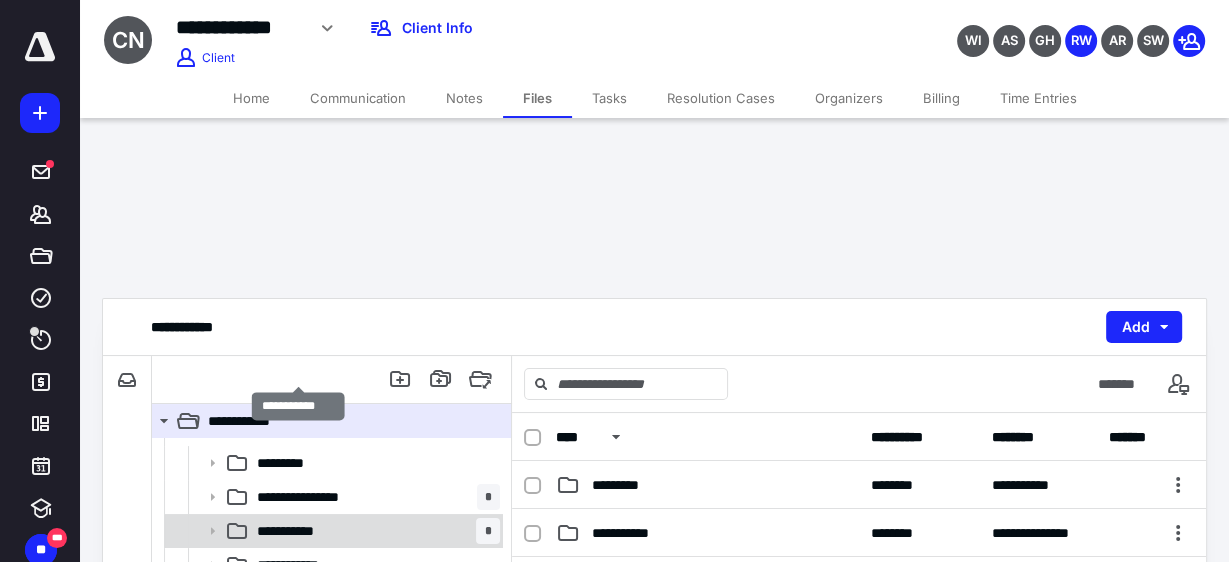 click on "**********" at bounding box center [299, 531] 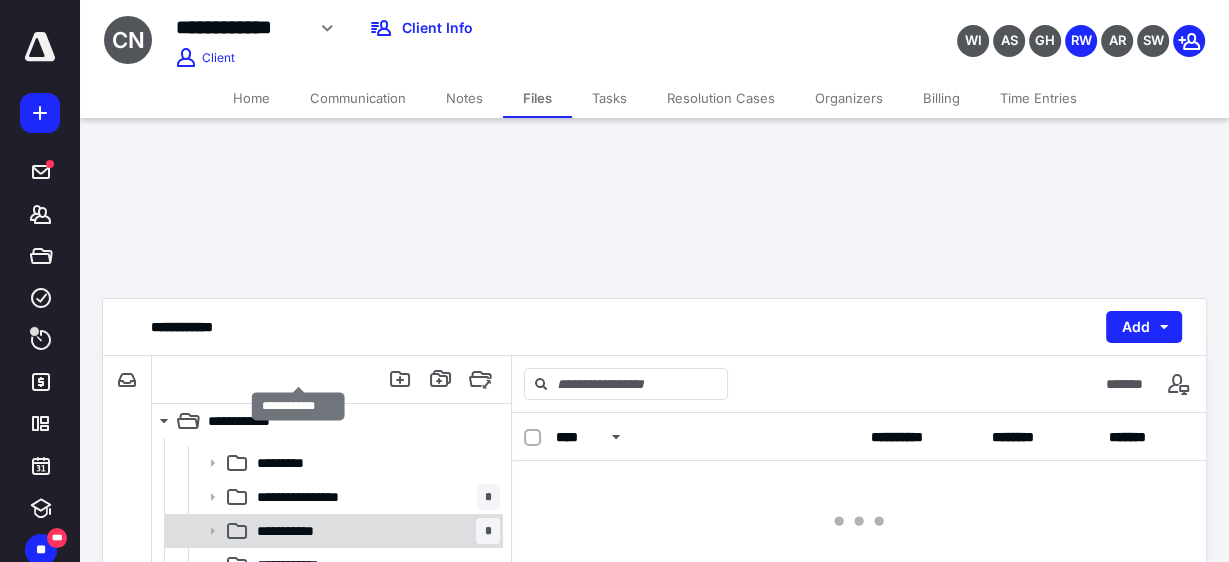 click on "**********" at bounding box center (299, 531) 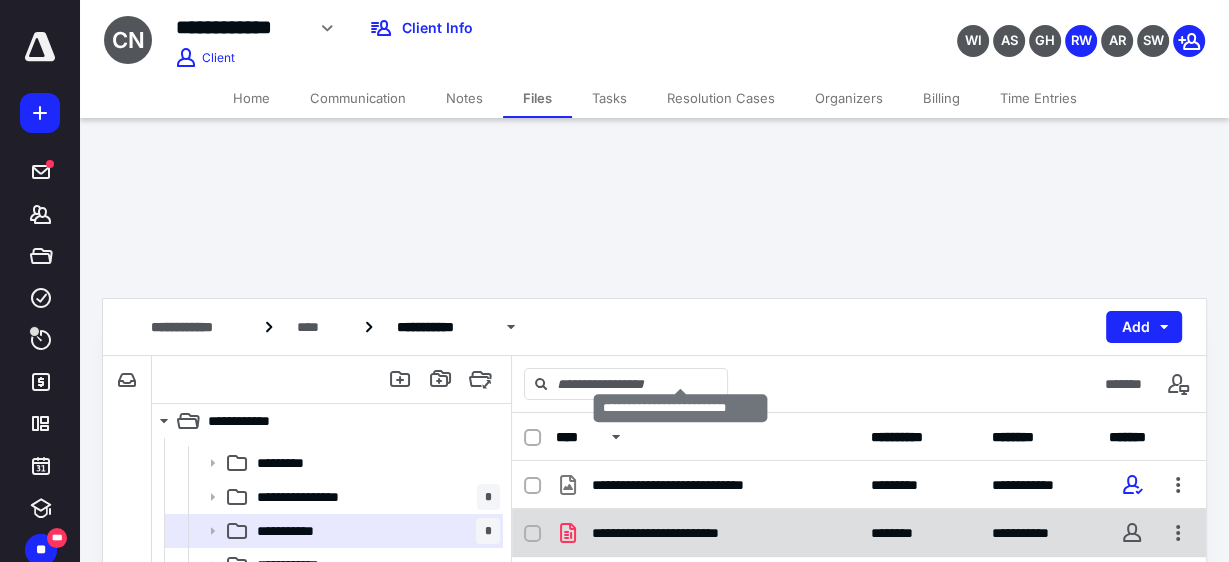 click on "**********" at bounding box center (681, 533) 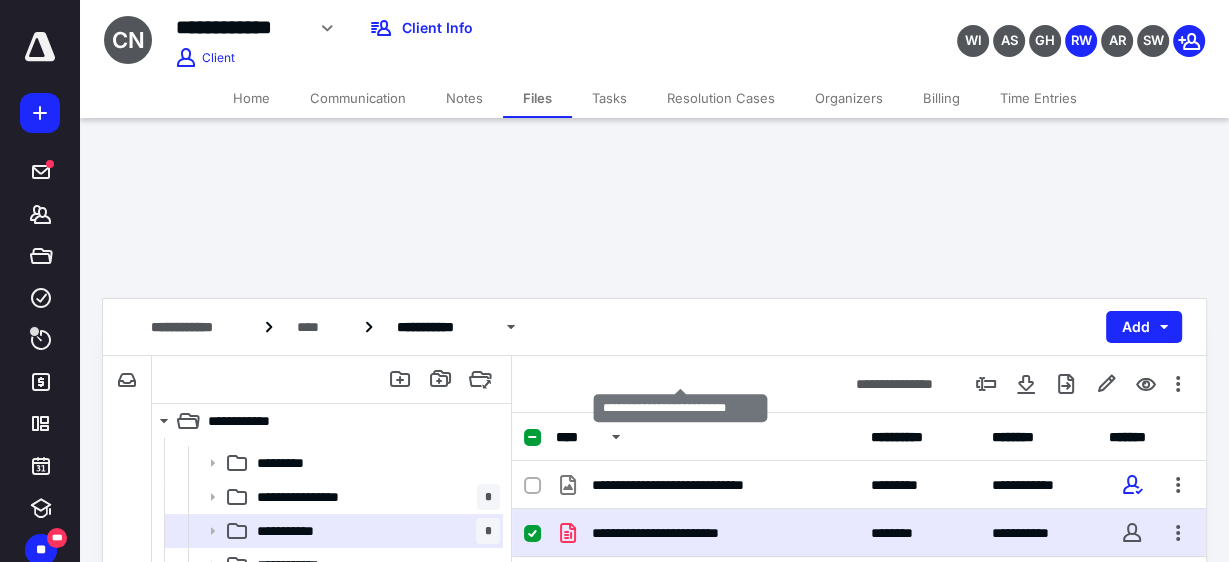 click on "**********" at bounding box center (681, 533) 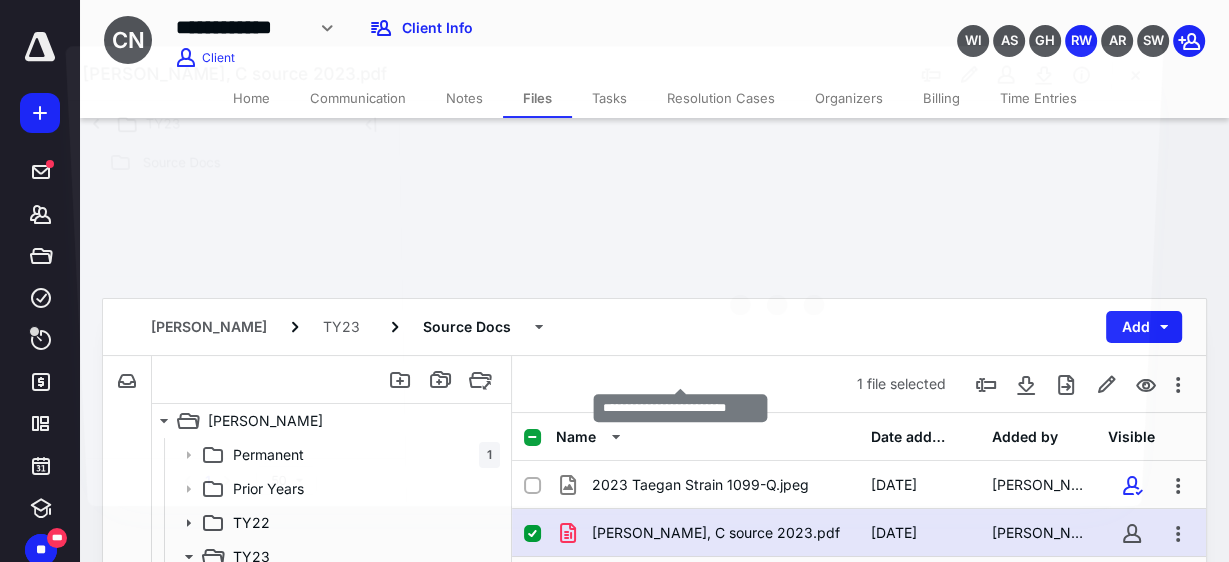 scroll, scrollTop: 128, scrollLeft: 0, axis: vertical 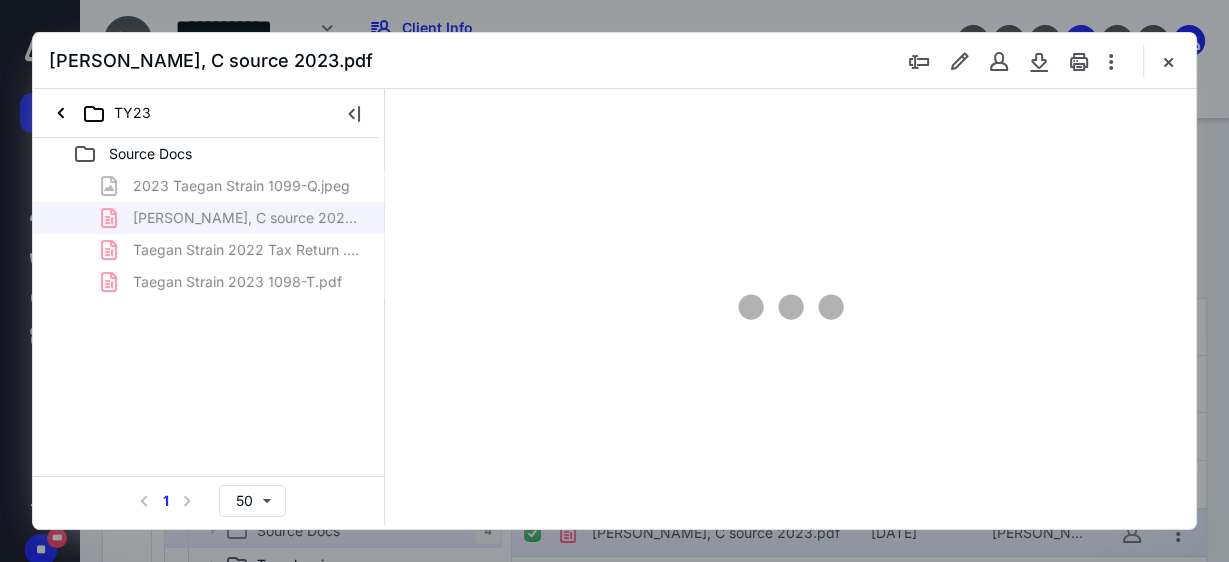 type on "148" 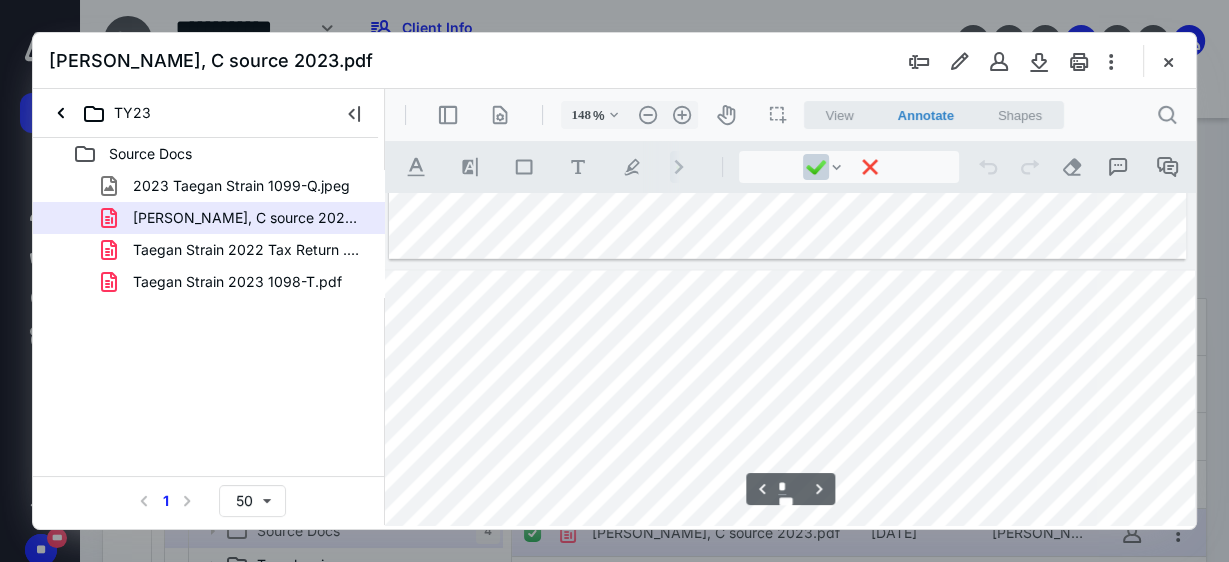 scroll, scrollTop: 3840, scrollLeft: 51, axis: both 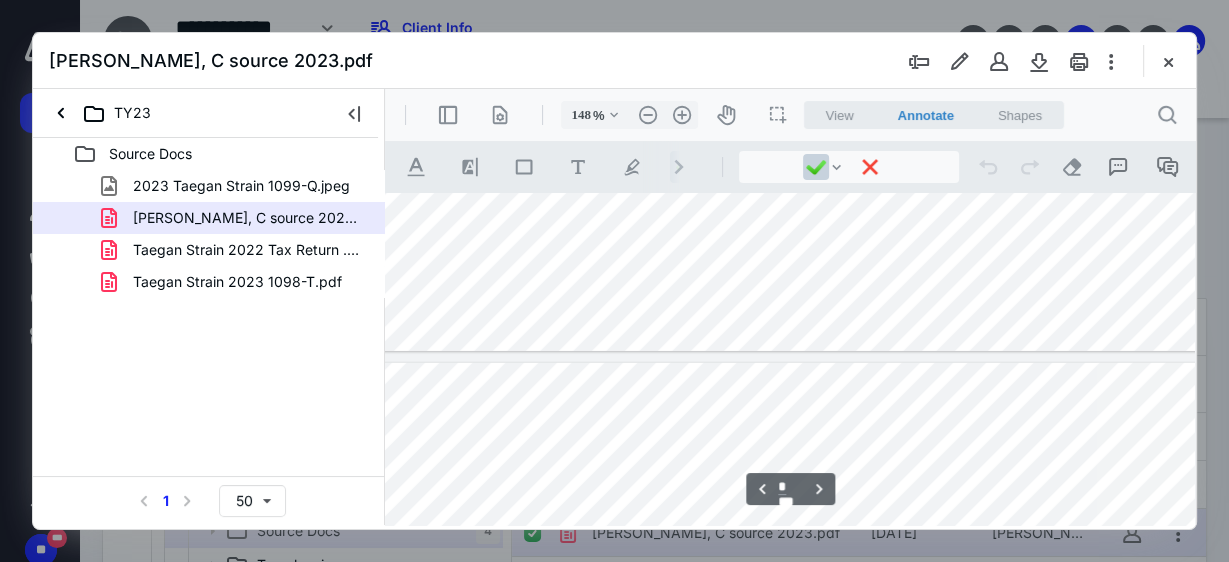 type on "*" 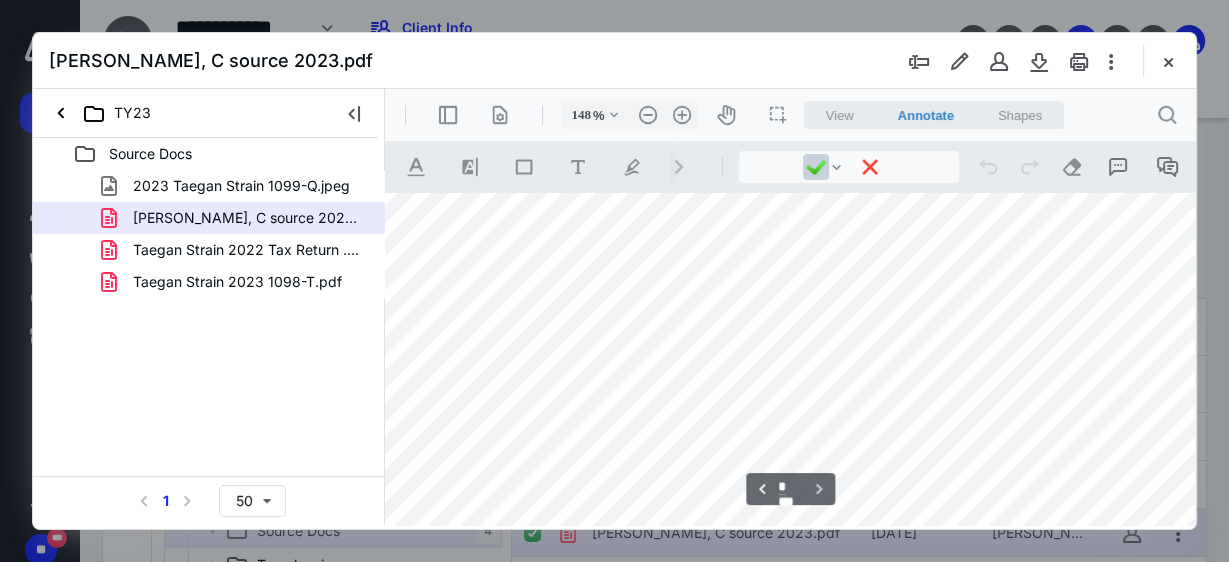scroll, scrollTop: 6499, scrollLeft: 51, axis: both 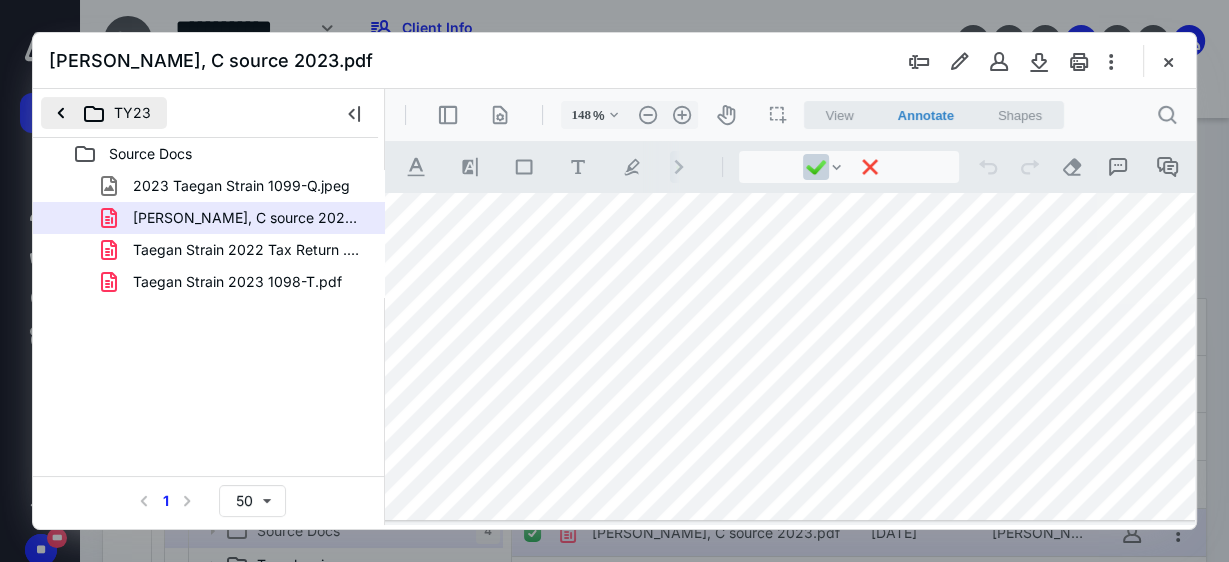 click on "TY23" at bounding box center [104, 113] 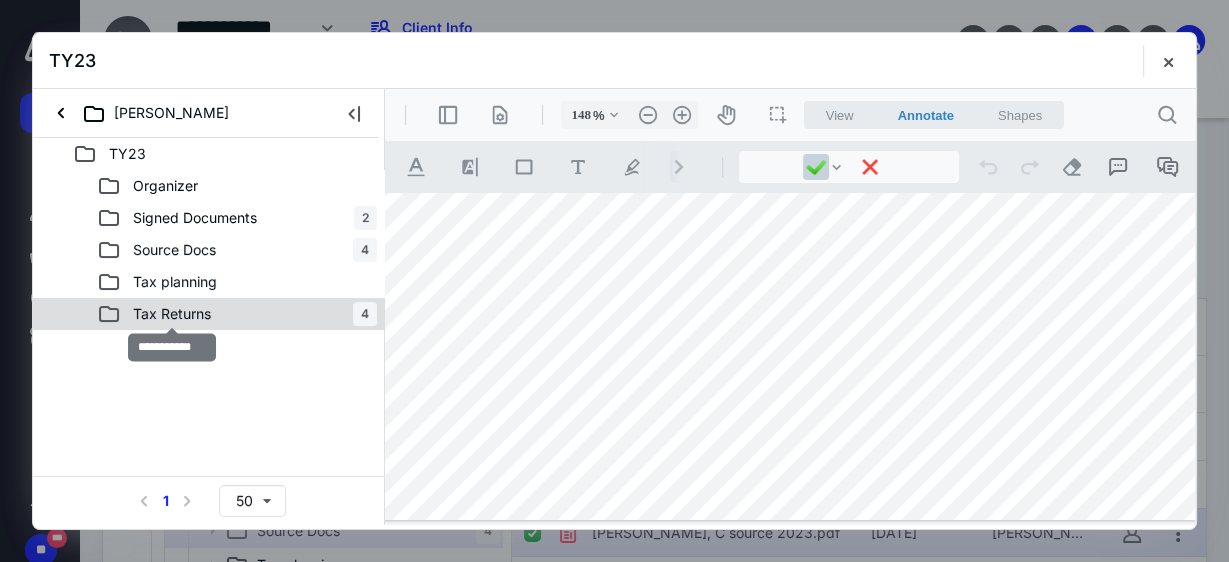 click on "Tax Returns" at bounding box center (172, 314) 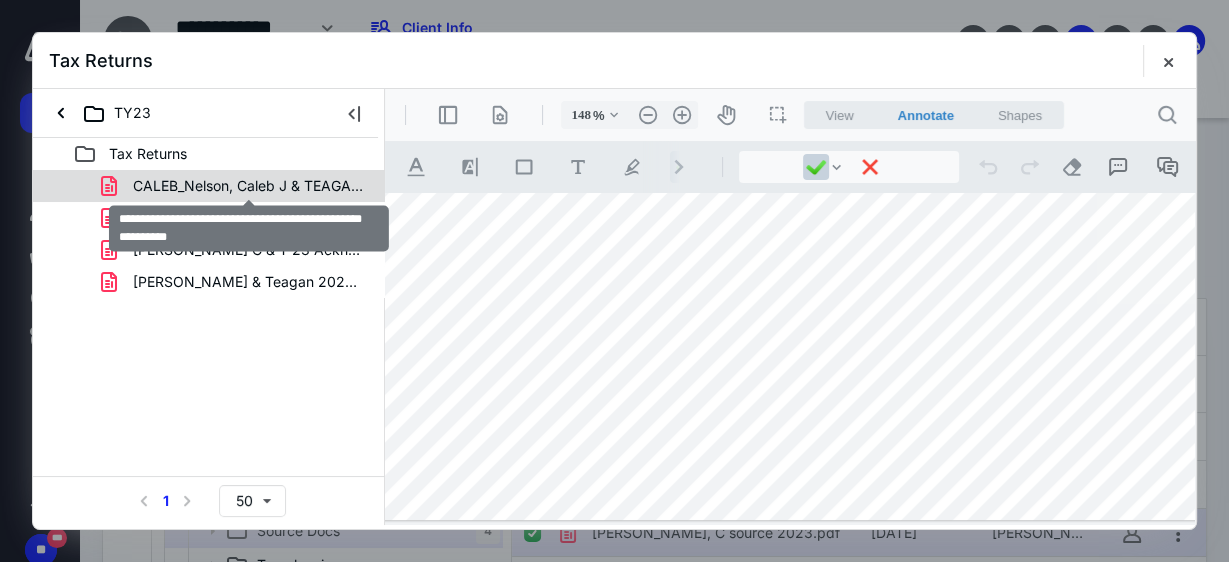 click on "CALEB_Nelson, Caleb J & TEAGAN_2023_Client_Copy_[DATE].pdf" at bounding box center (249, 186) 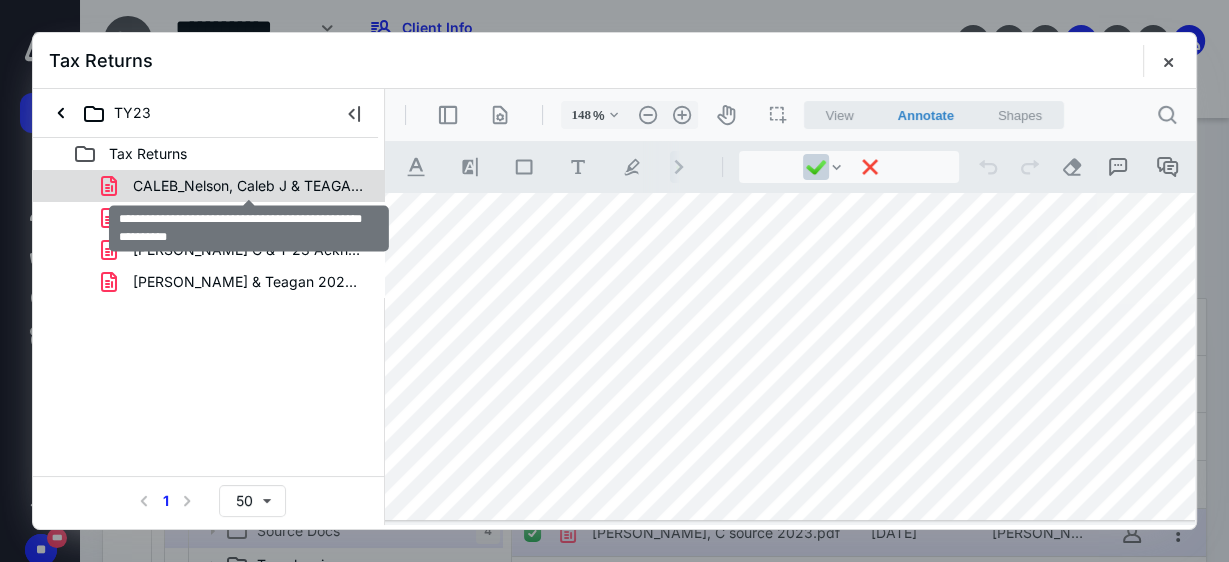 click on "CALEB_Nelson, Caleb J & TEAGAN_2023_Client_Copy_[DATE].pdf CALEB_Nelson, Caleb J & TEAGAN_2023_PreparerCopyTaxReturn_.pdf [PERSON_NAME] C & T 23 Acknowledgments.pdf [PERSON_NAME] & Teagan 2023 Actionable Items (PRINT).pdf" at bounding box center (209, 234) 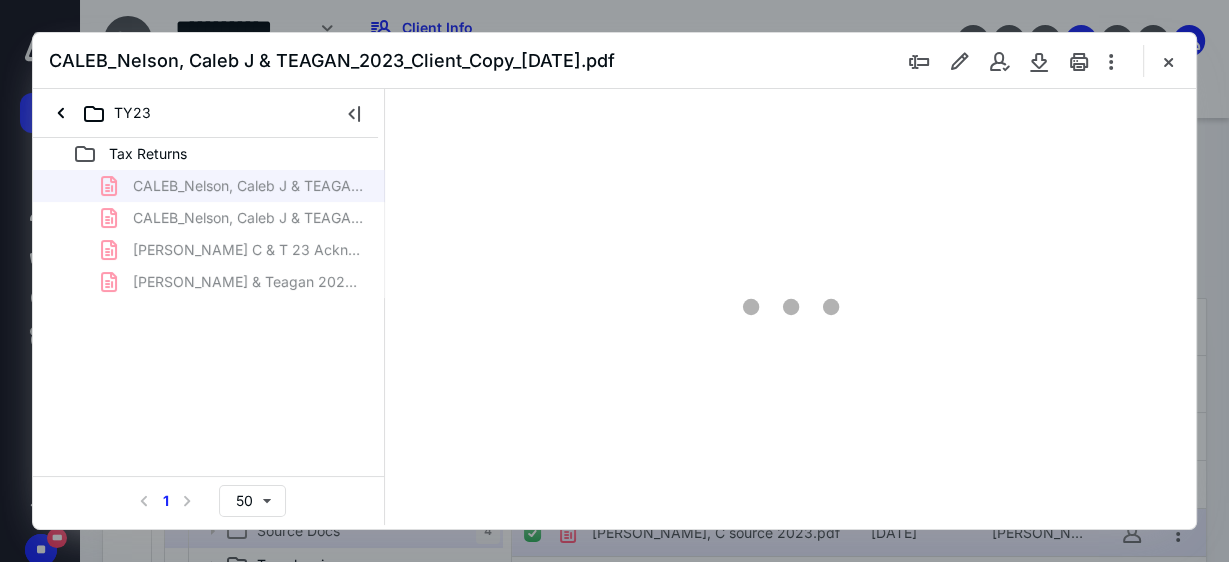 type on "130" 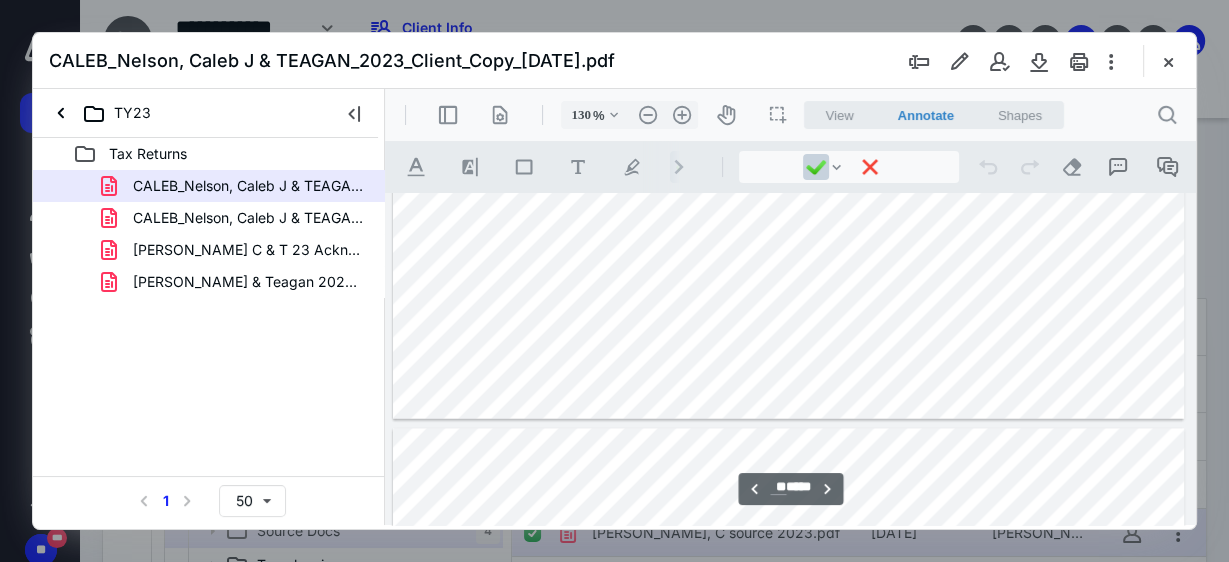 scroll, scrollTop: 15040, scrollLeft: 114, axis: both 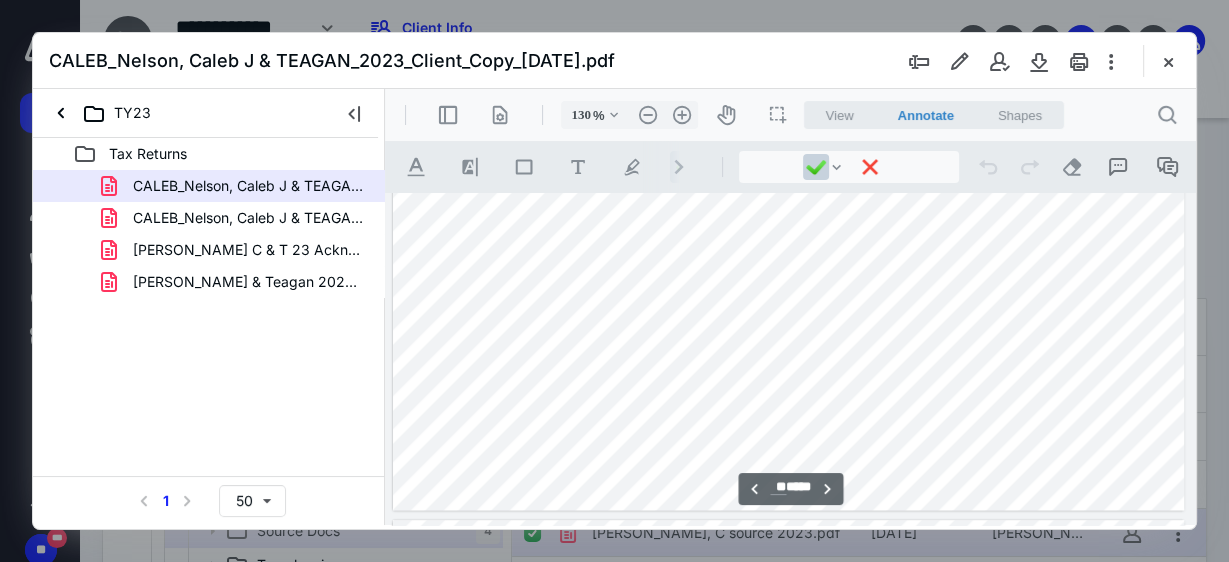 type on "**" 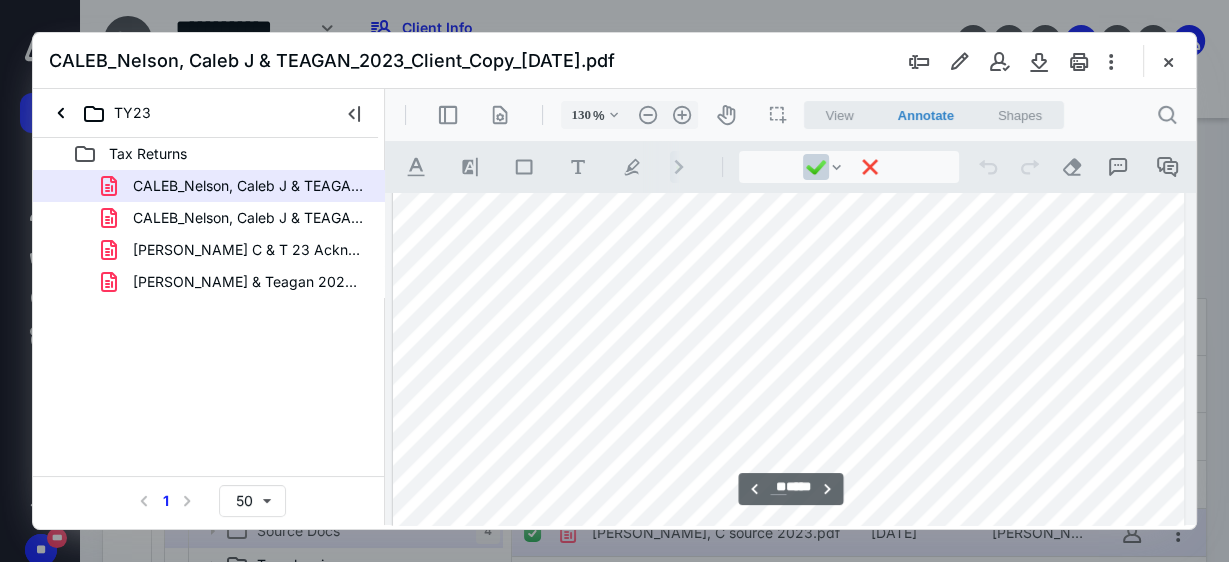 scroll, scrollTop: 13920, scrollLeft: 114, axis: both 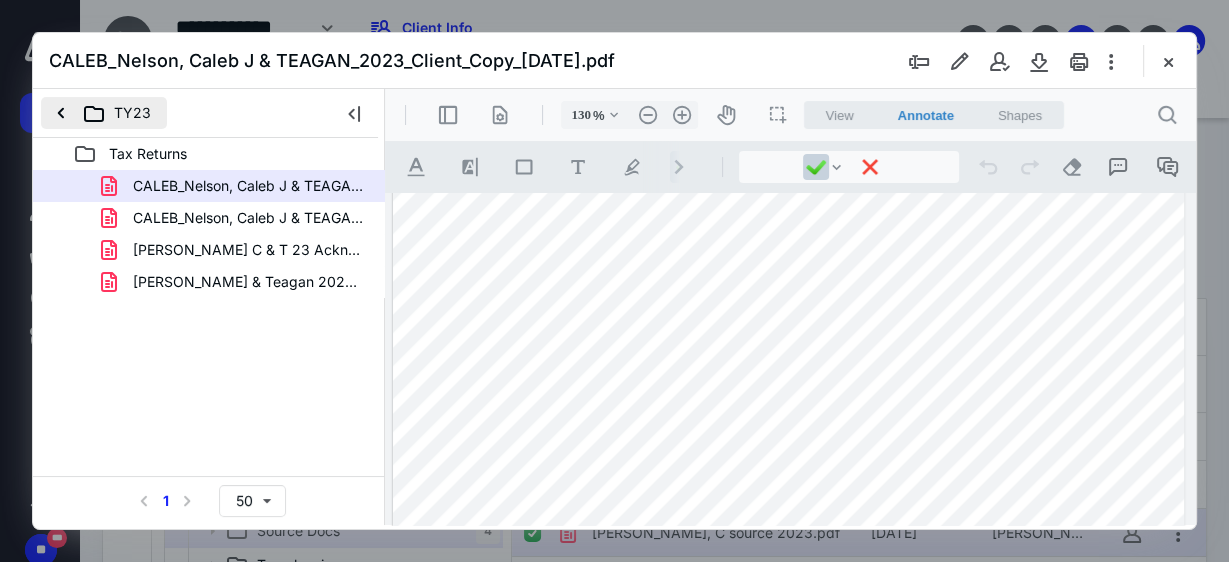 click on "TY23" at bounding box center [104, 113] 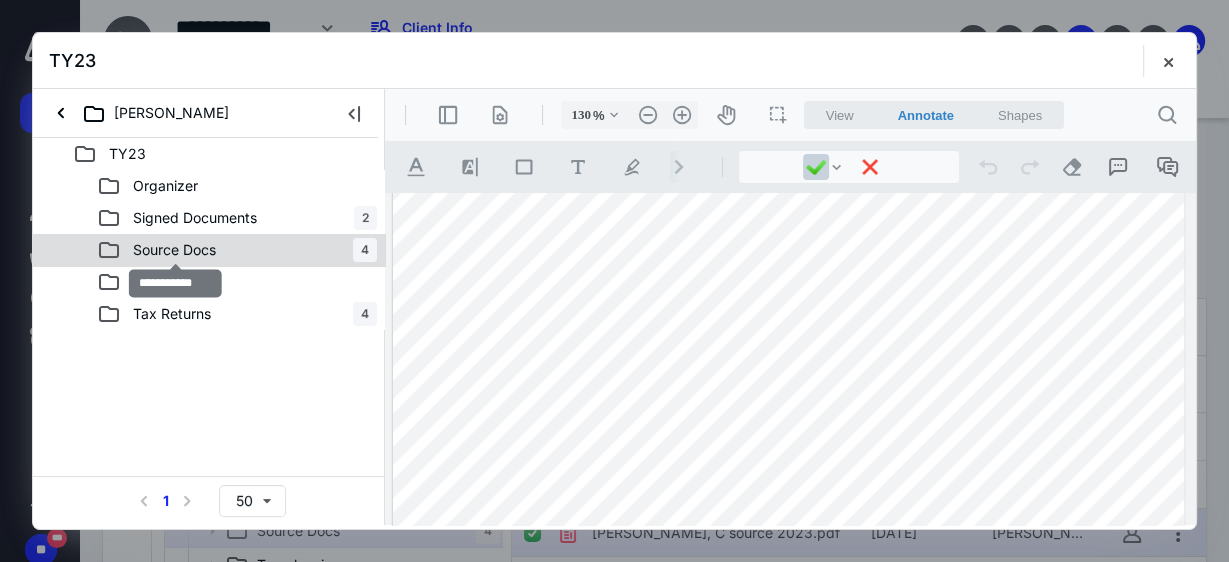 click on "Source Docs" at bounding box center (174, 250) 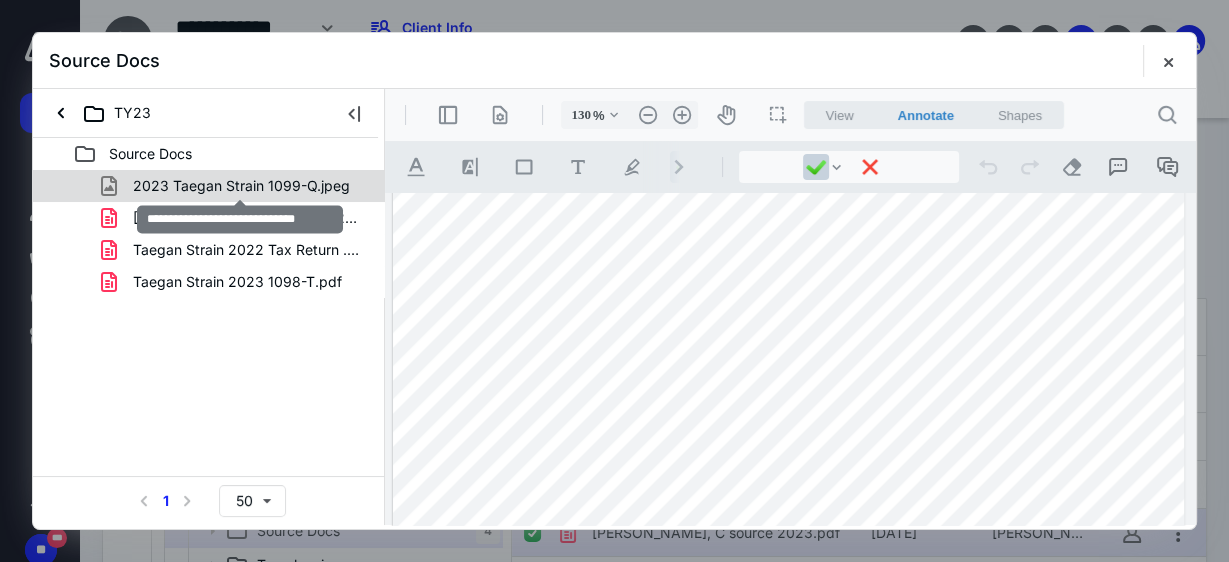 click on "2023 Taegan Strain 1099-Q.jpeg" at bounding box center (241, 186) 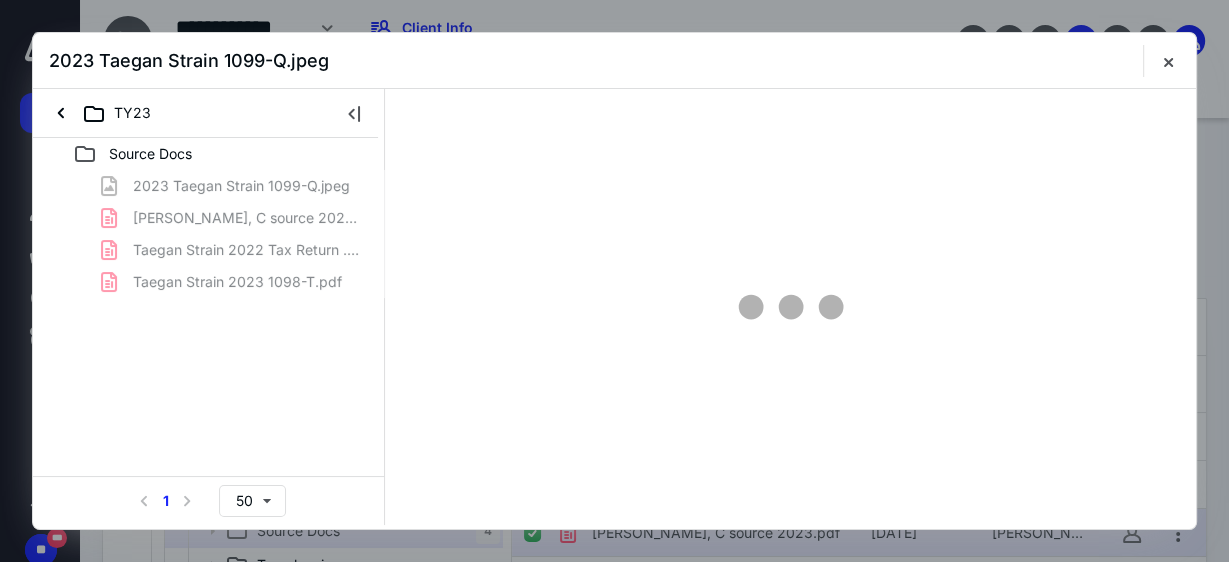 click on "2023 Taegan Strain 1099-Q.jpeg [PERSON_NAME], C source 2023.pdf Taegan Strain 2022 Tax Return .pdf Taegan Strain 2023 1098-T.pdf" at bounding box center [209, 234] 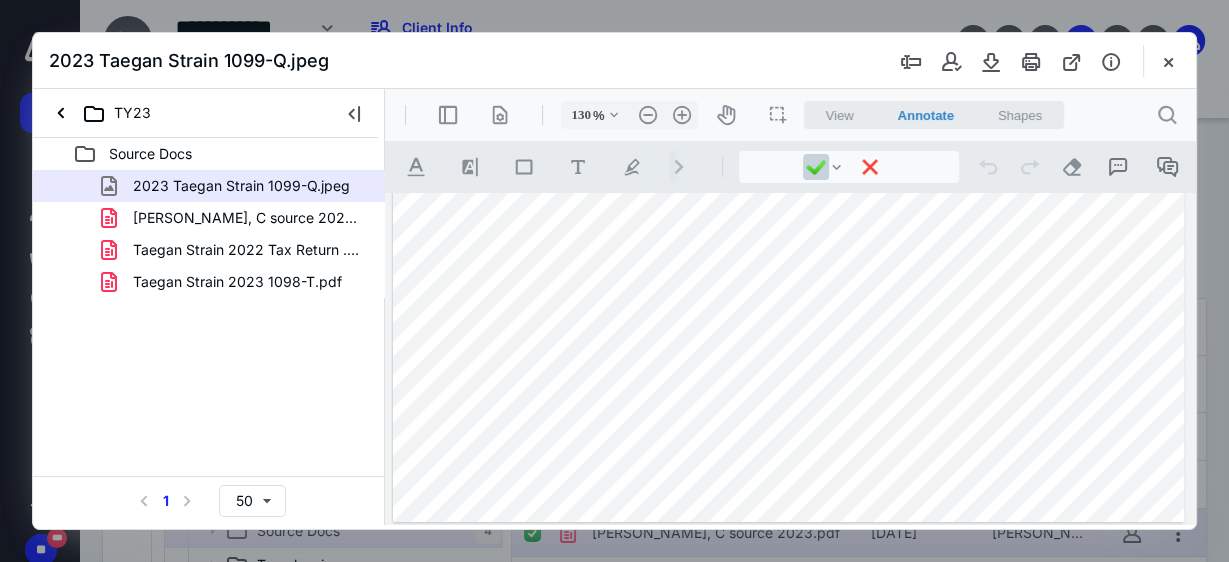 scroll, scrollTop: 0, scrollLeft: 0, axis: both 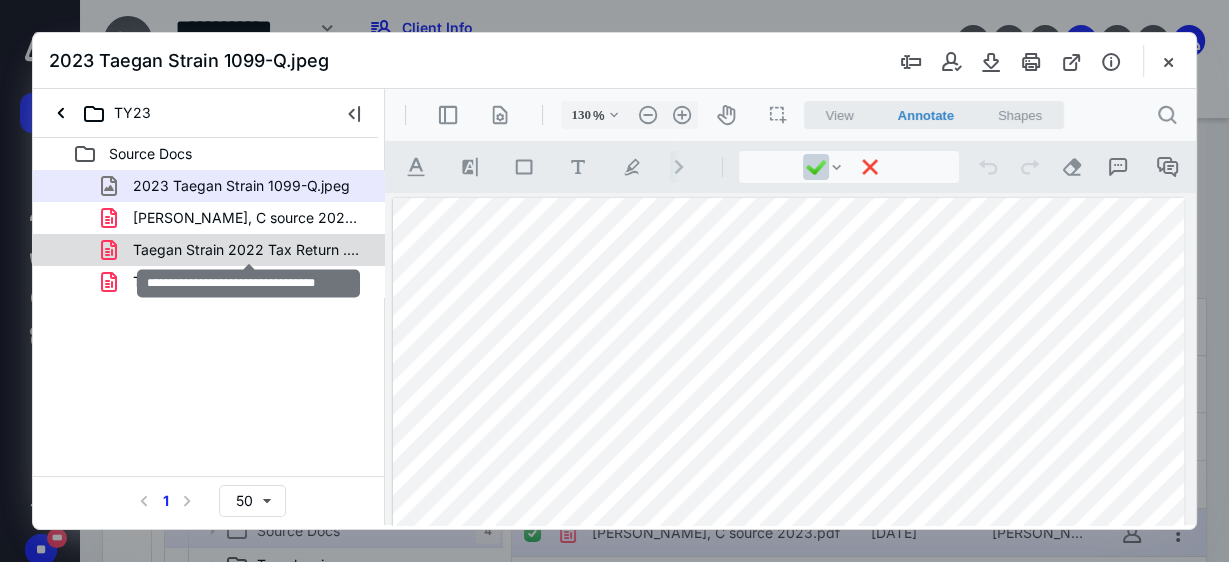 click on "Taegan Strain 2022 Tax Return .pdf" at bounding box center (249, 250) 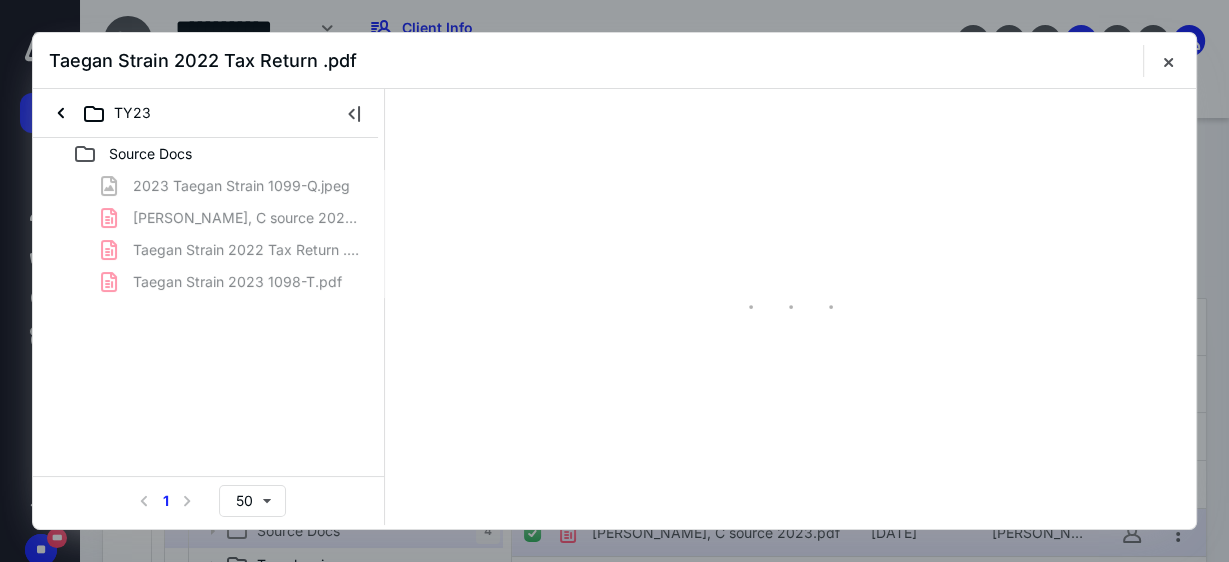 click on "2023 Taegan Strain 1099-Q.jpeg [PERSON_NAME], C source 2023.pdf Taegan Strain 2022 Tax Return .pdf Taegan Strain 2023 1098-T.pdf" at bounding box center (209, 234) 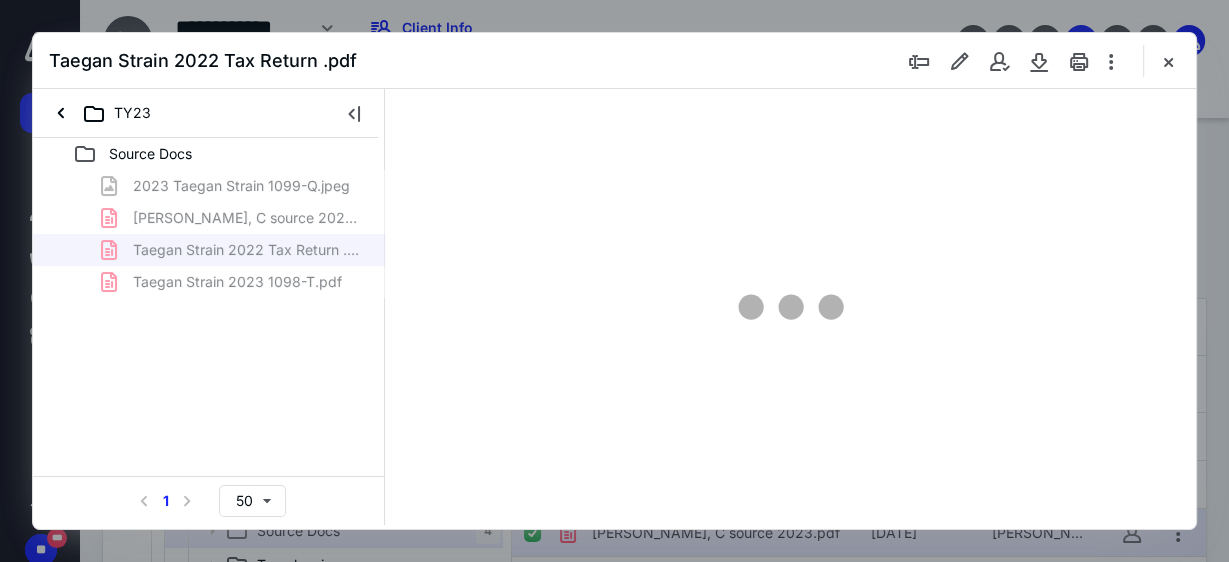 type on "133" 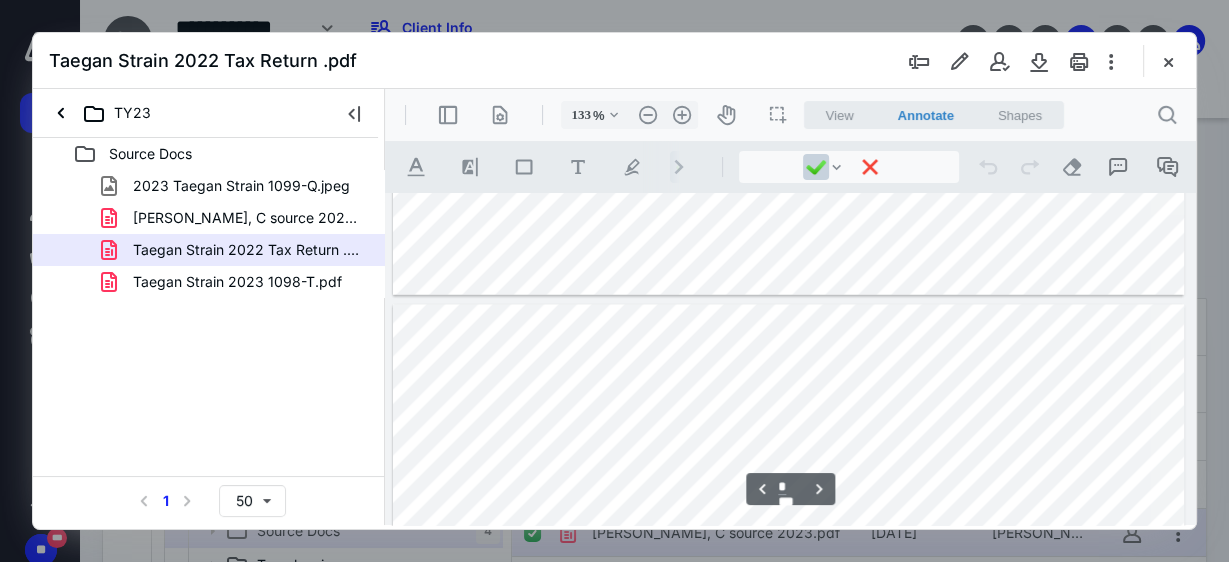 scroll, scrollTop: 3440, scrollLeft: 0, axis: vertical 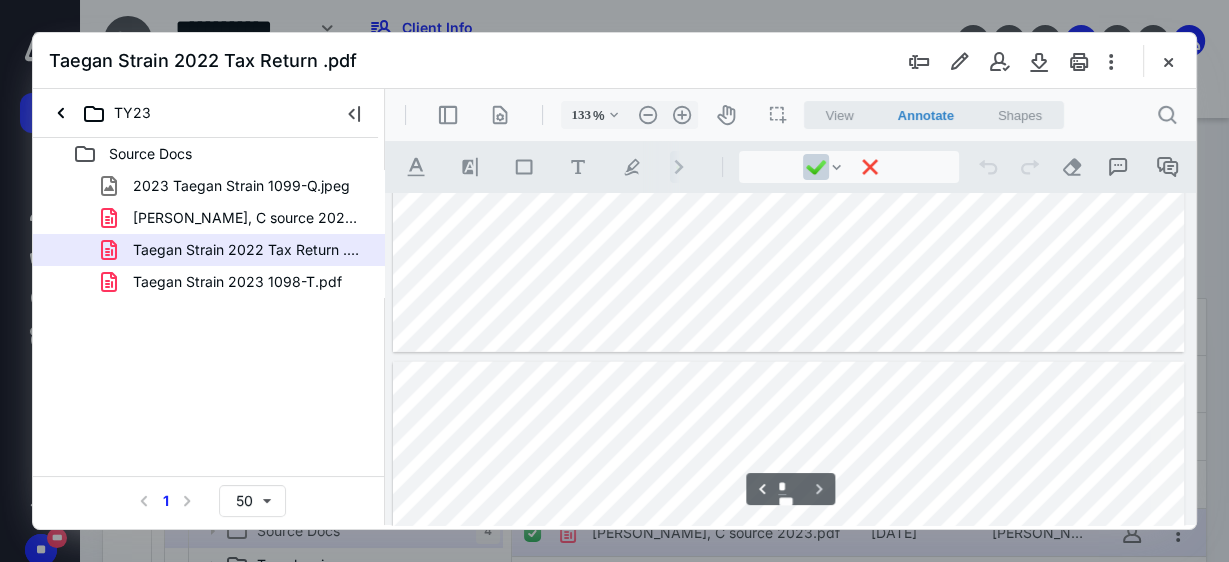 type on "*" 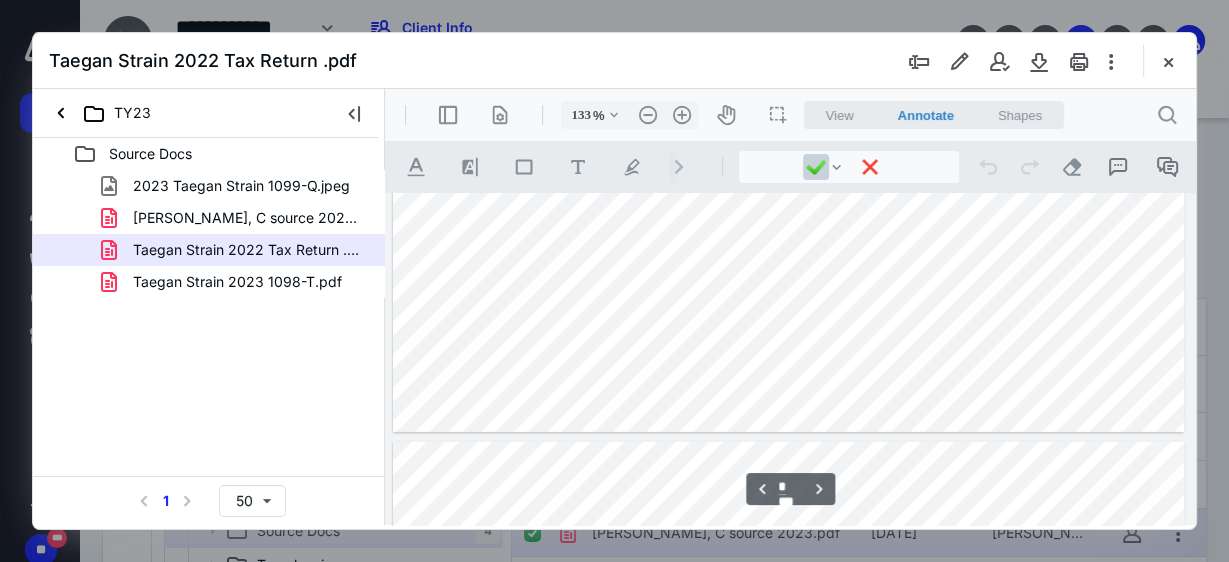 scroll, scrollTop: 3392, scrollLeft: 0, axis: vertical 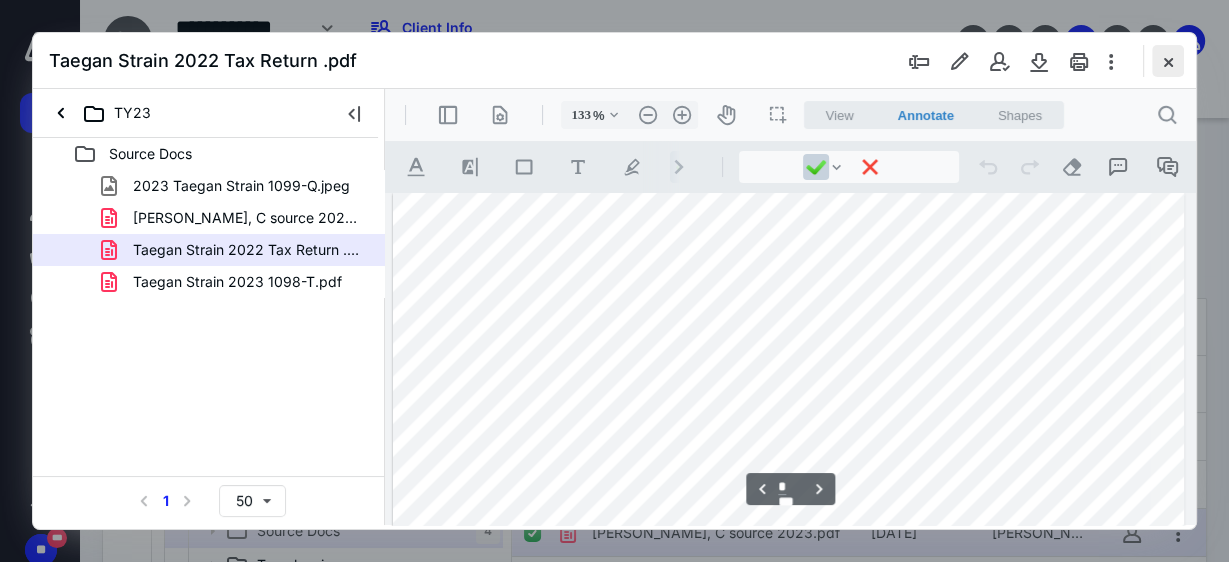 click at bounding box center [1168, 61] 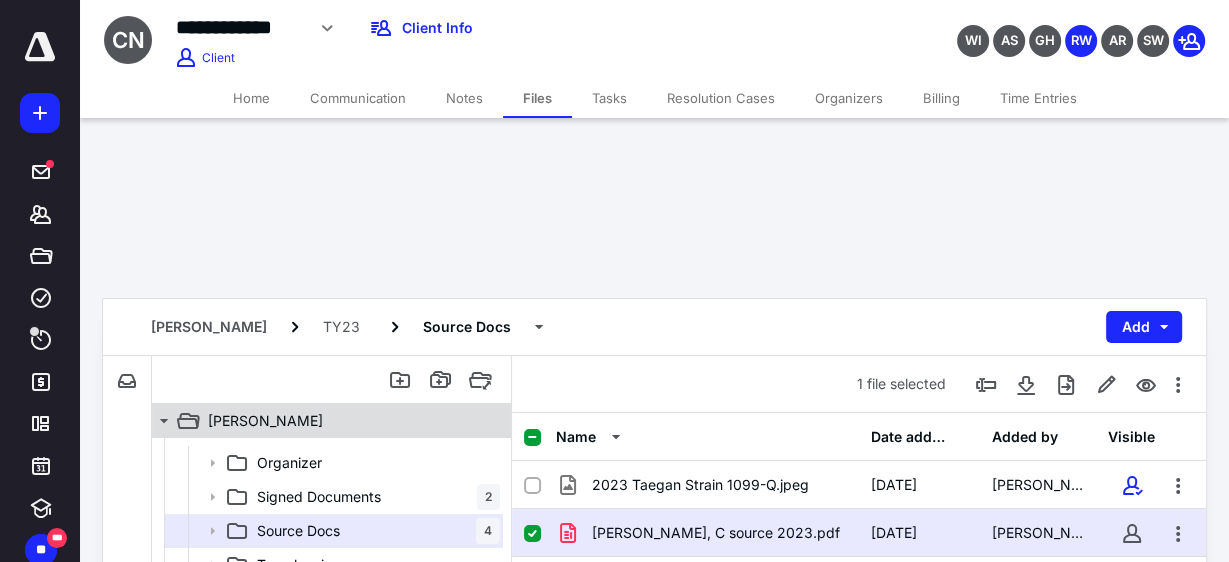 click 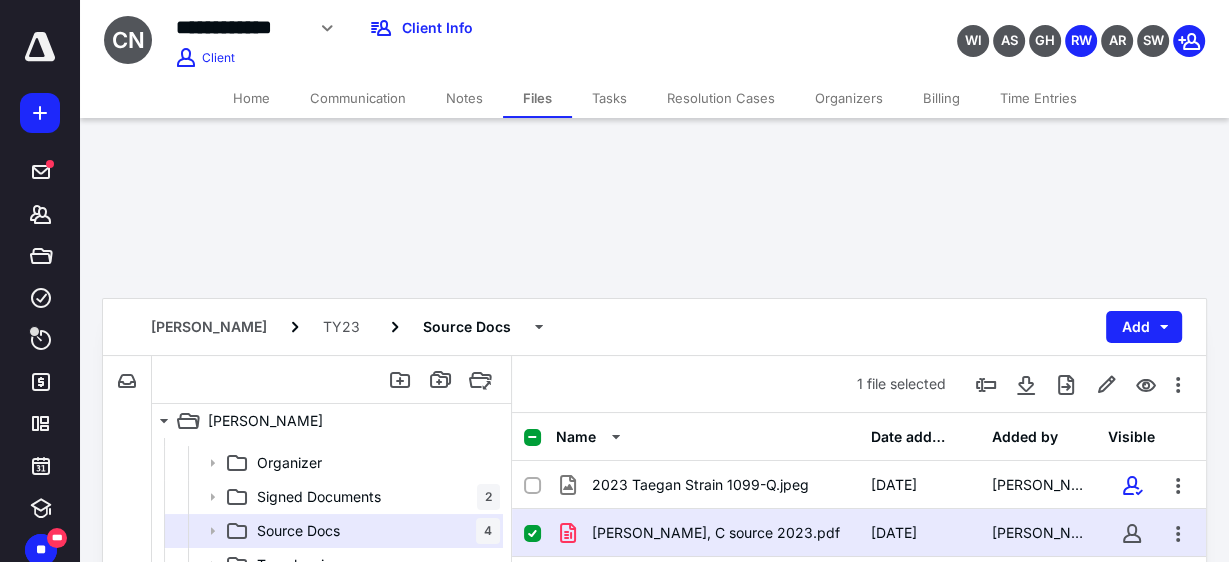 click on "Home" at bounding box center (251, 98) 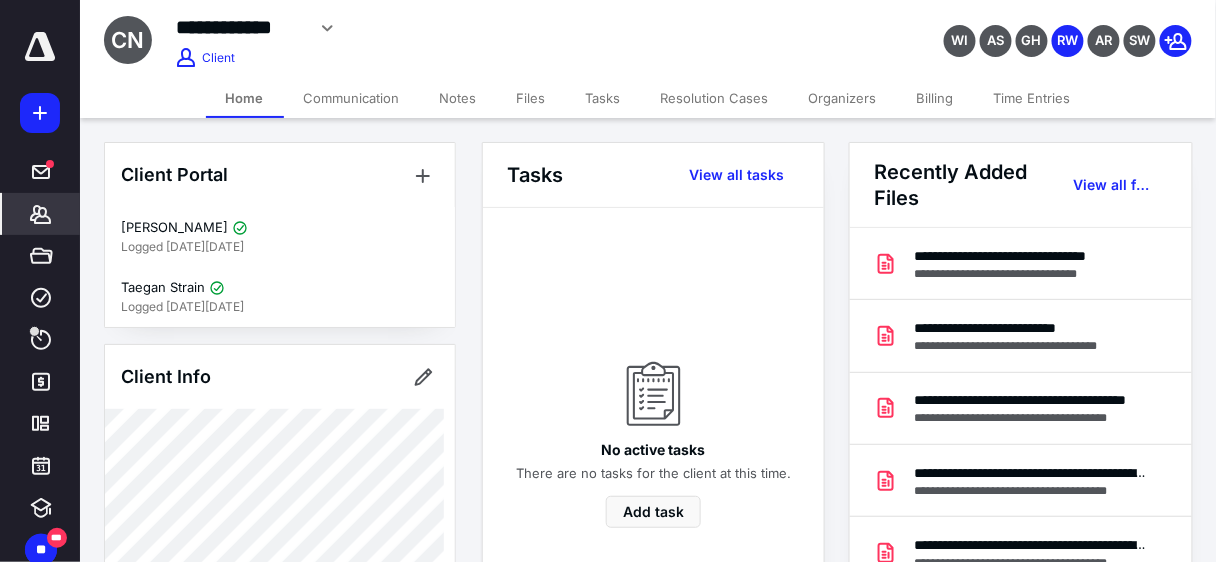click on "Files" at bounding box center (531, 98) 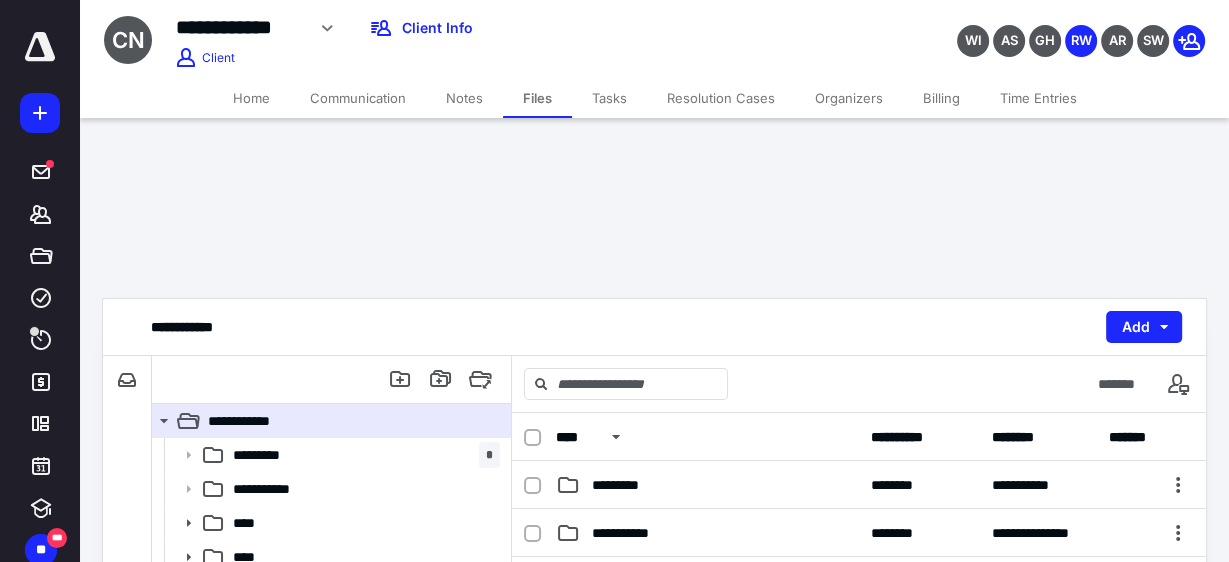 click 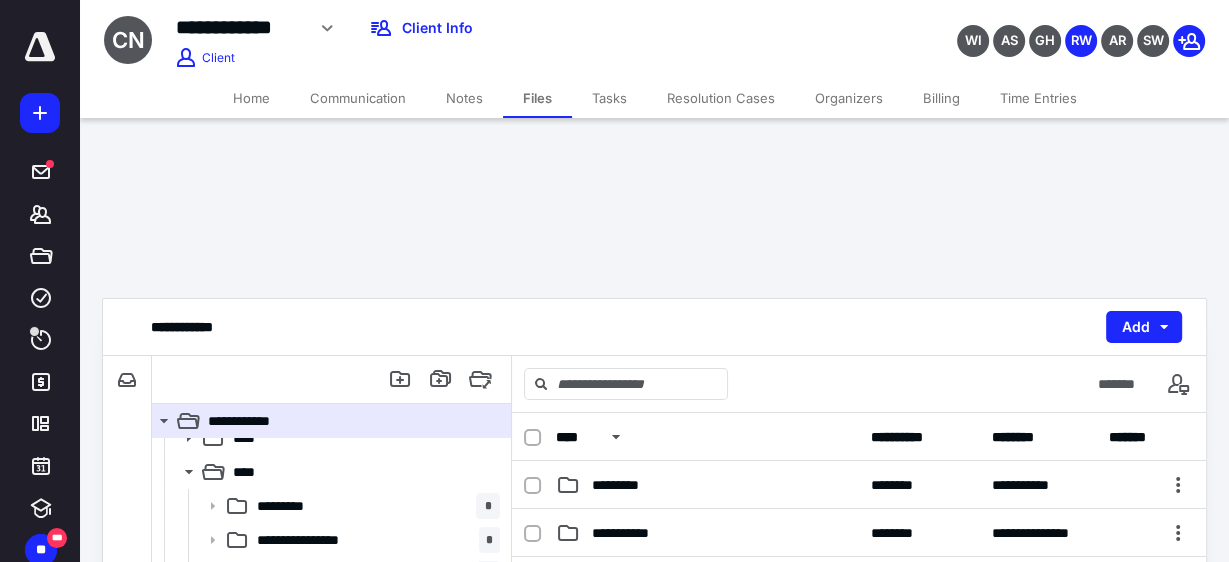 scroll, scrollTop: 128, scrollLeft: 0, axis: vertical 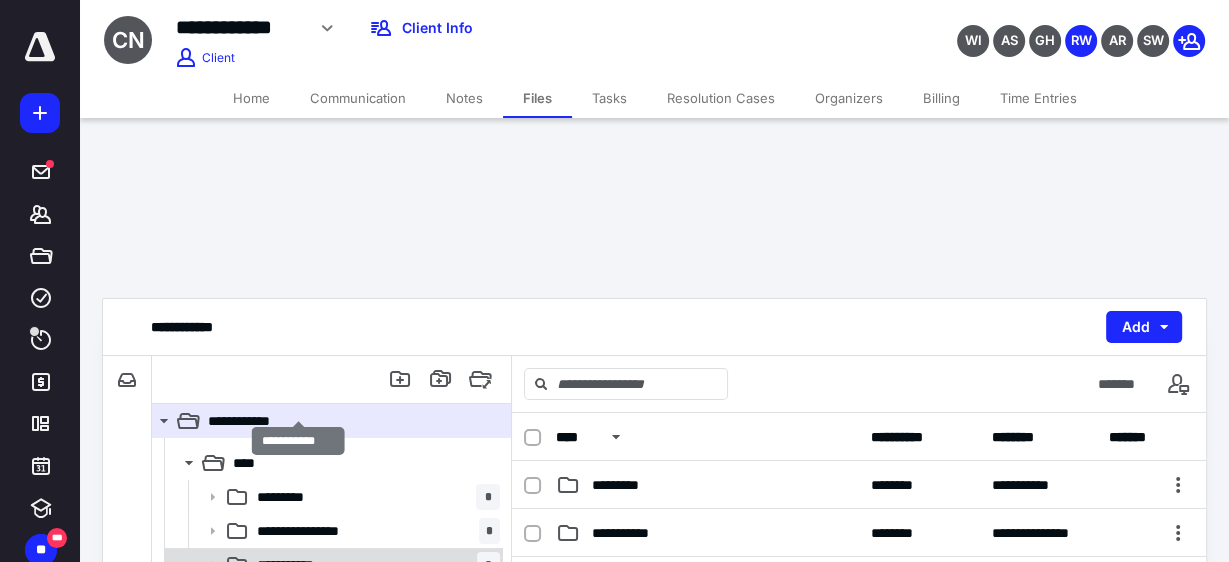 click on "**********" at bounding box center (299, 565) 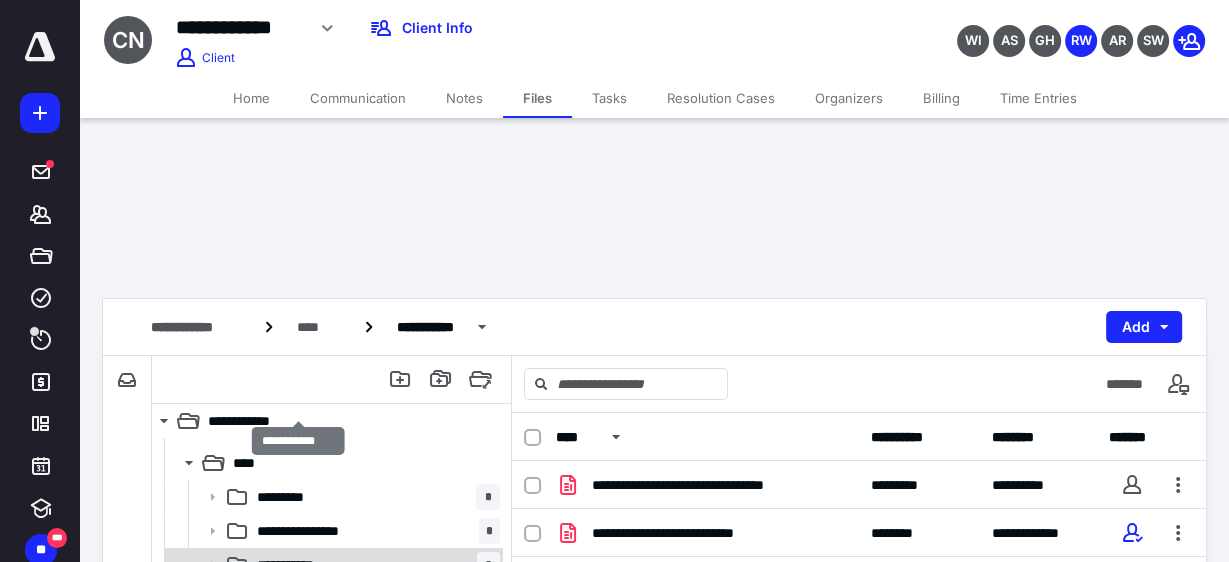 click on "**********" at bounding box center [299, 565] 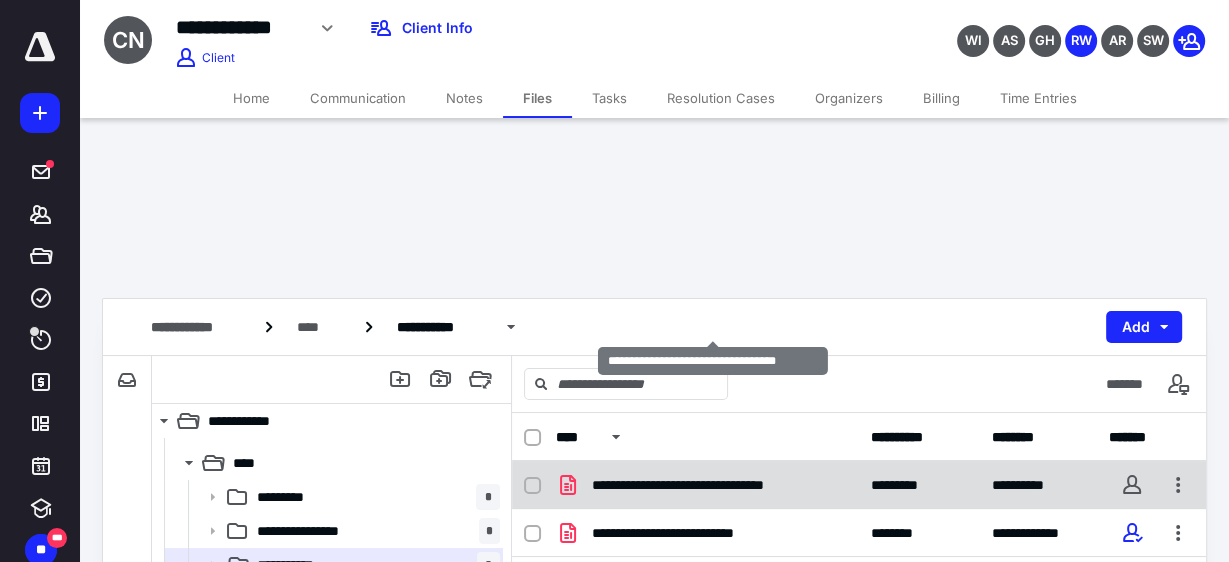 click on "**********" at bounding box center (713, 485) 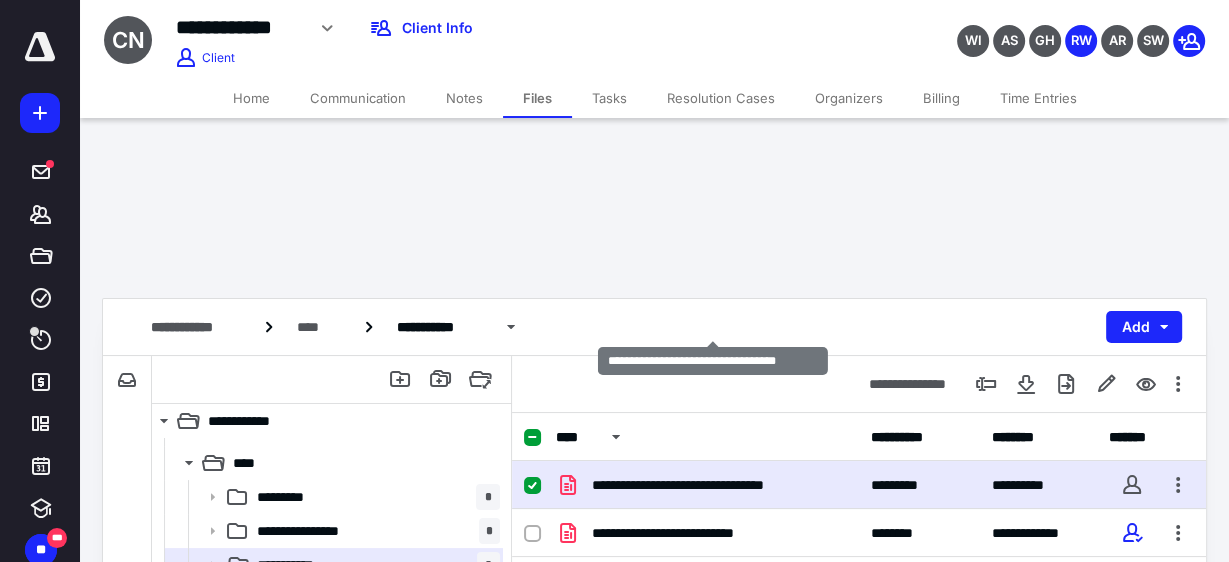 click on "**********" at bounding box center [713, 485] 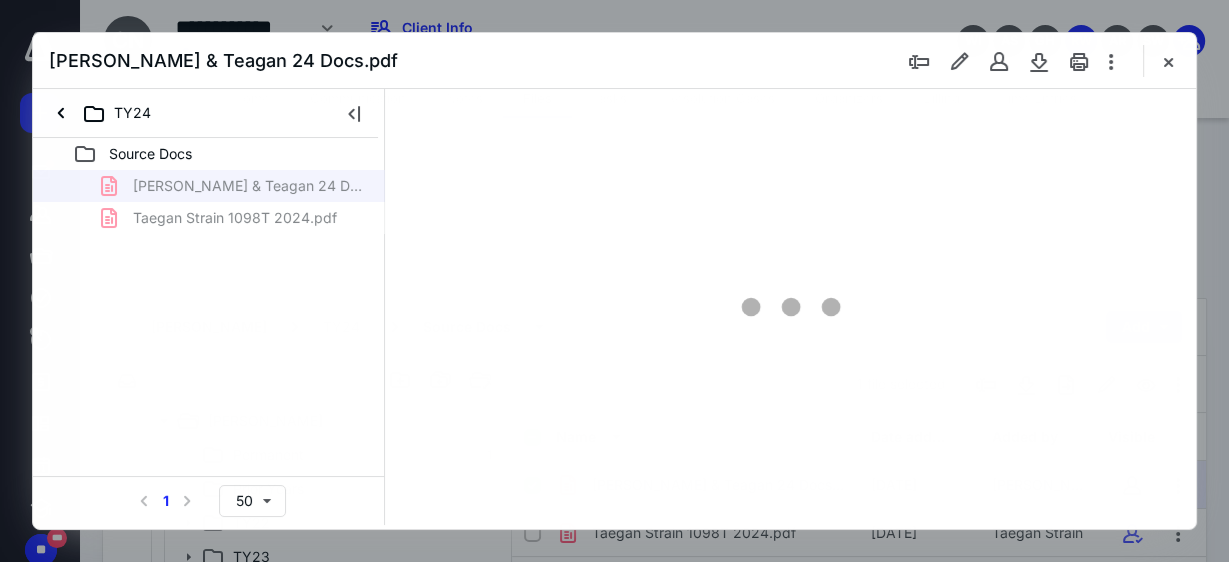 scroll, scrollTop: 128, scrollLeft: 0, axis: vertical 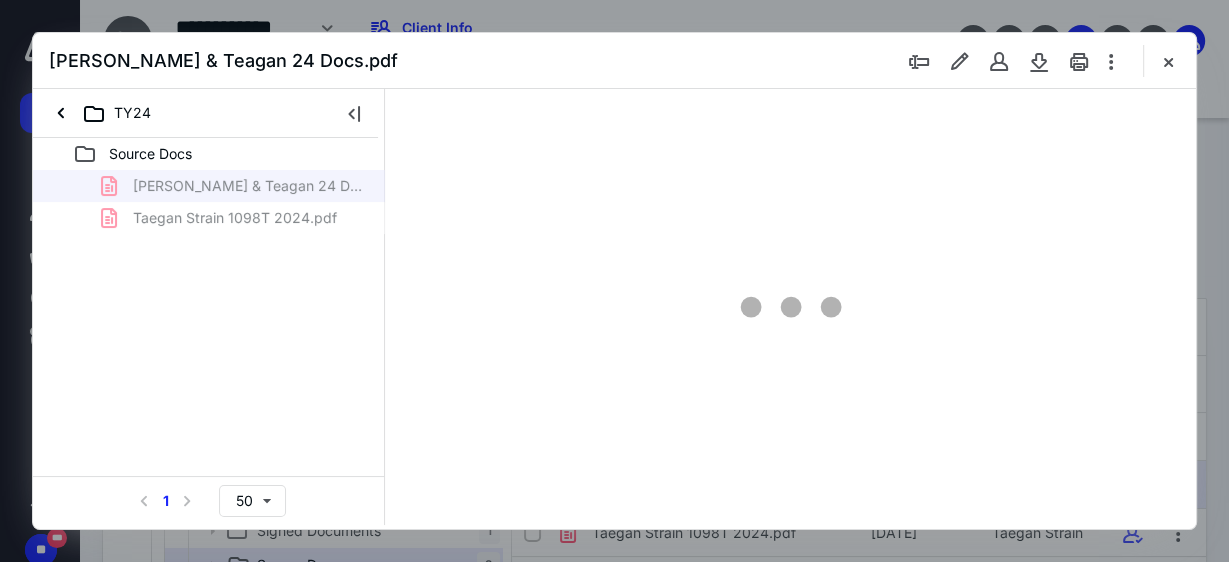 type on "147" 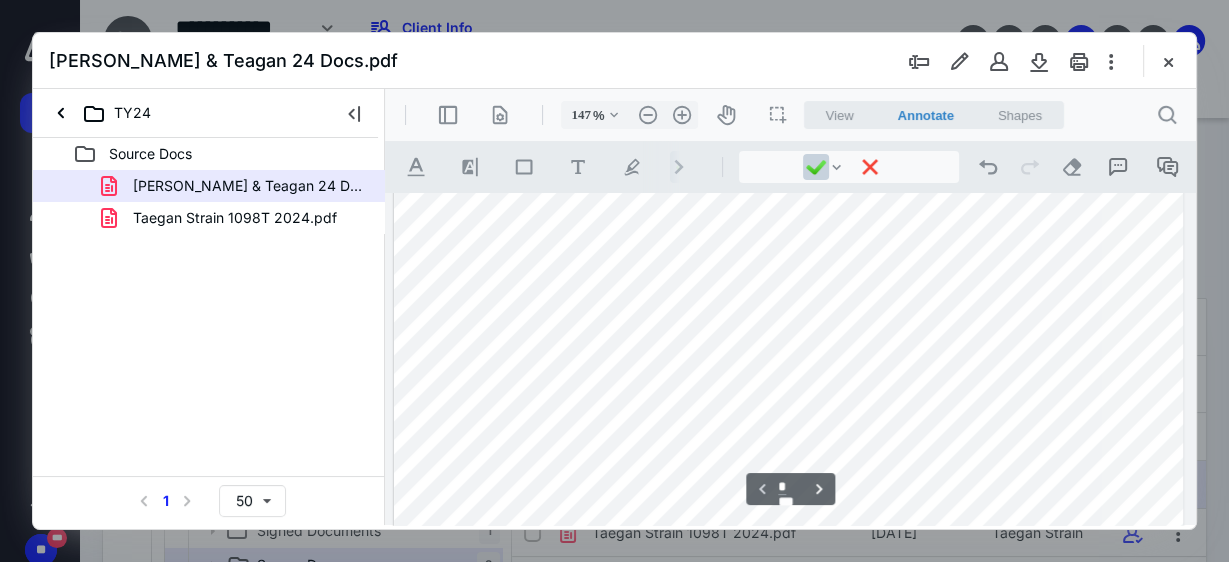scroll, scrollTop: 0, scrollLeft: 46, axis: horizontal 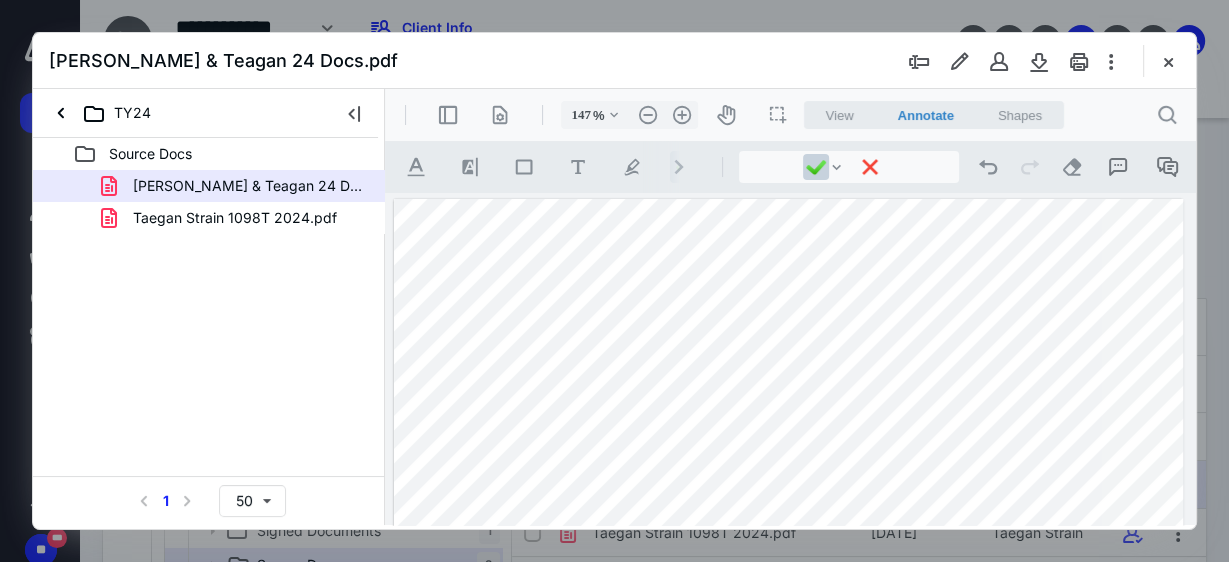 drag, startPoint x: 624, startPoint y: 57, endPoint x: 636, endPoint y: 34, distance: 25.942244 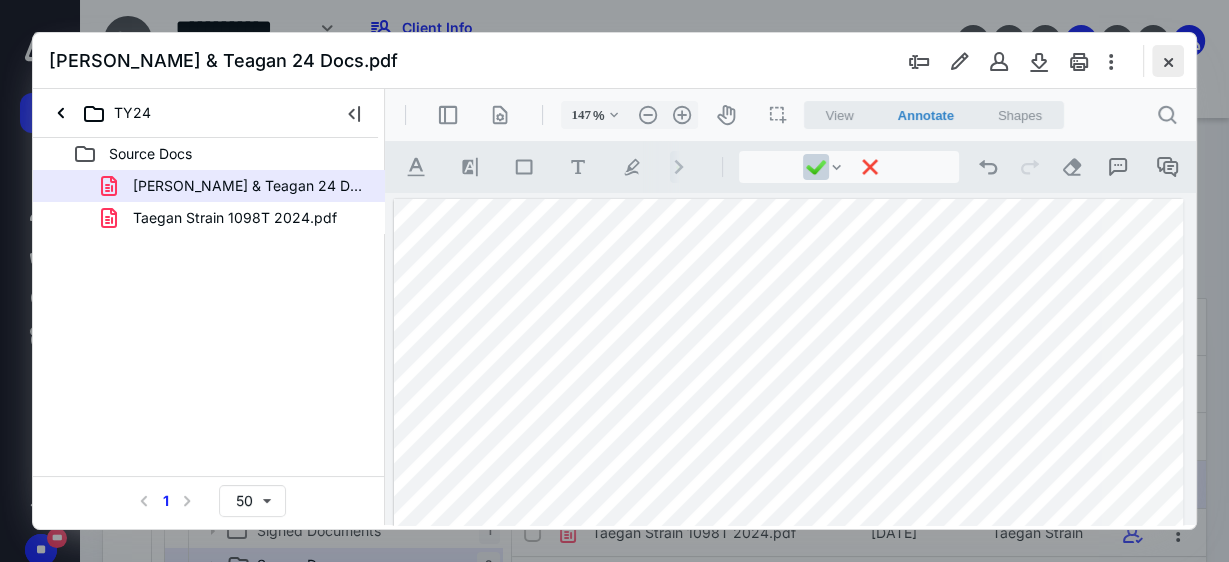 click at bounding box center (1168, 61) 